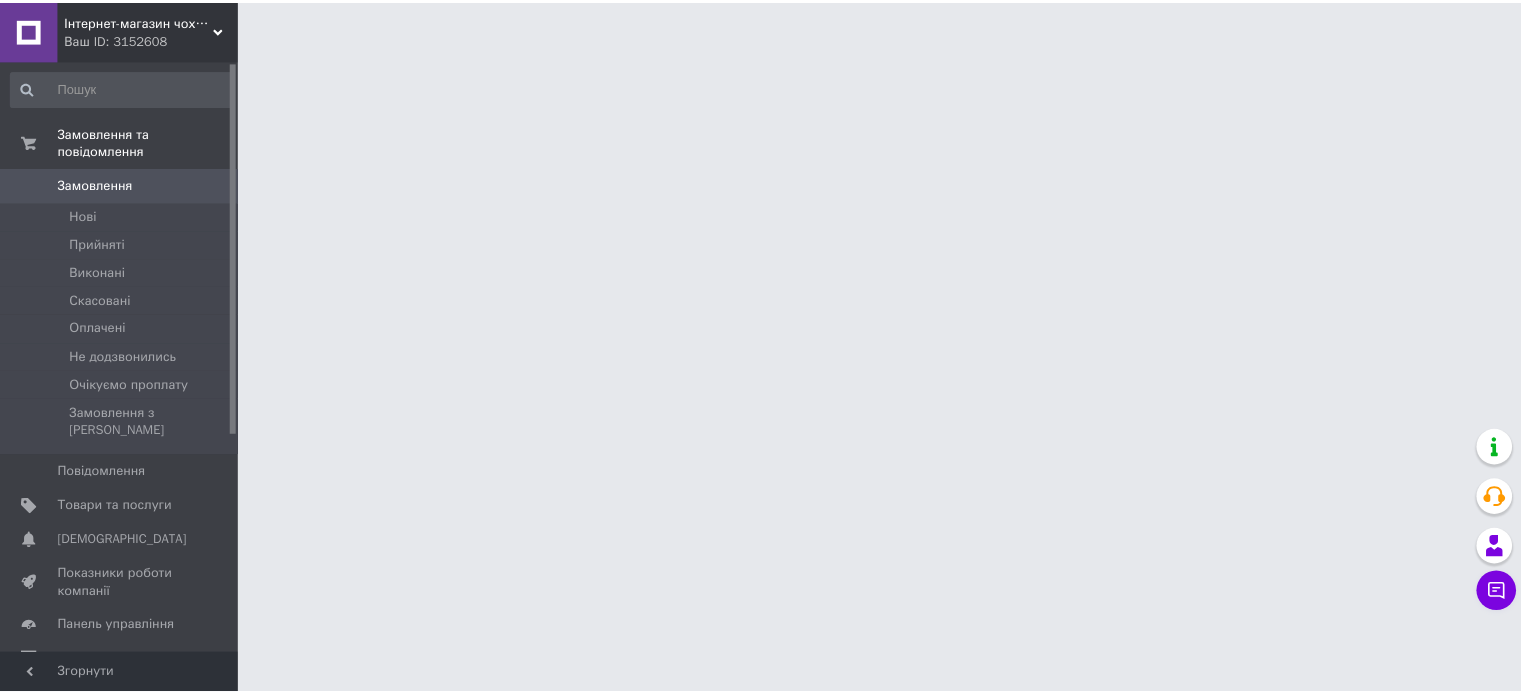 scroll, scrollTop: 0, scrollLeft: 0, axis: both 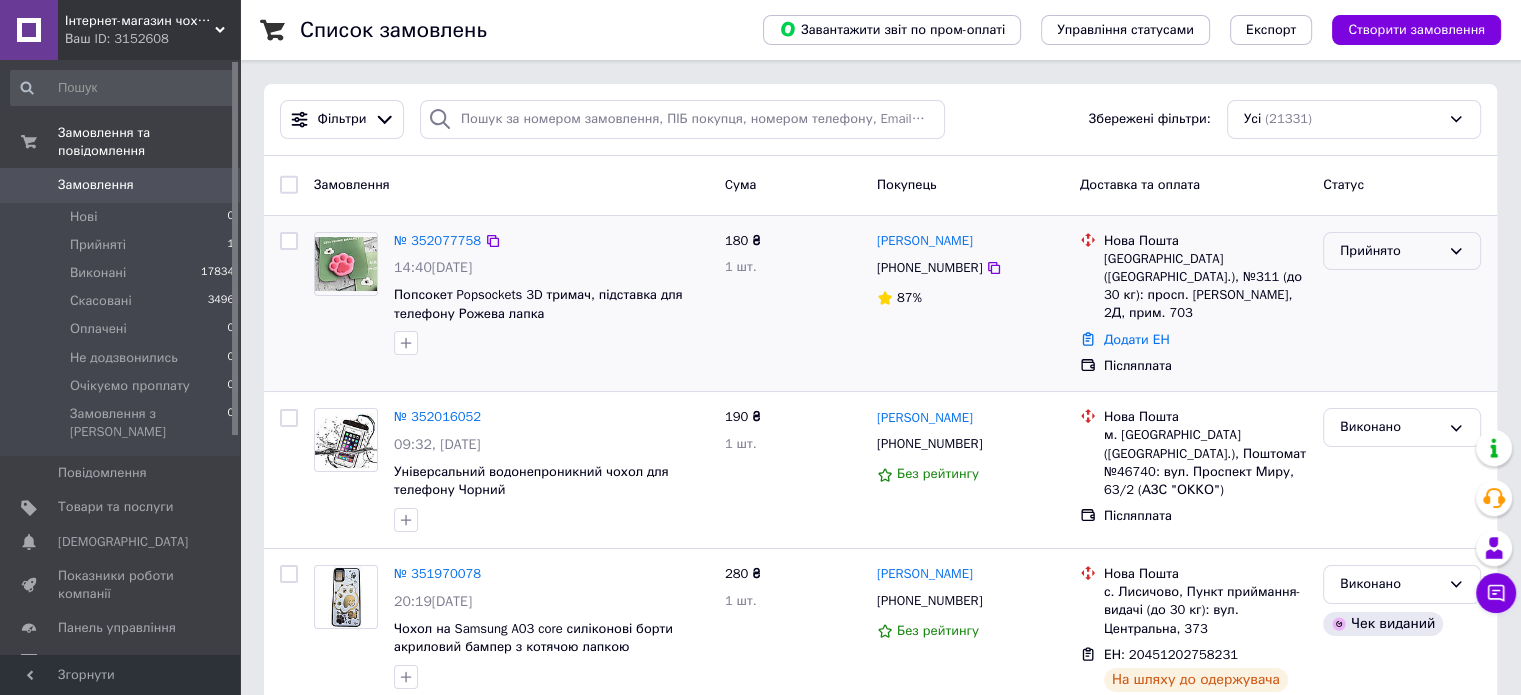 click on "Прийнято" at bounding box center [1390, 251] 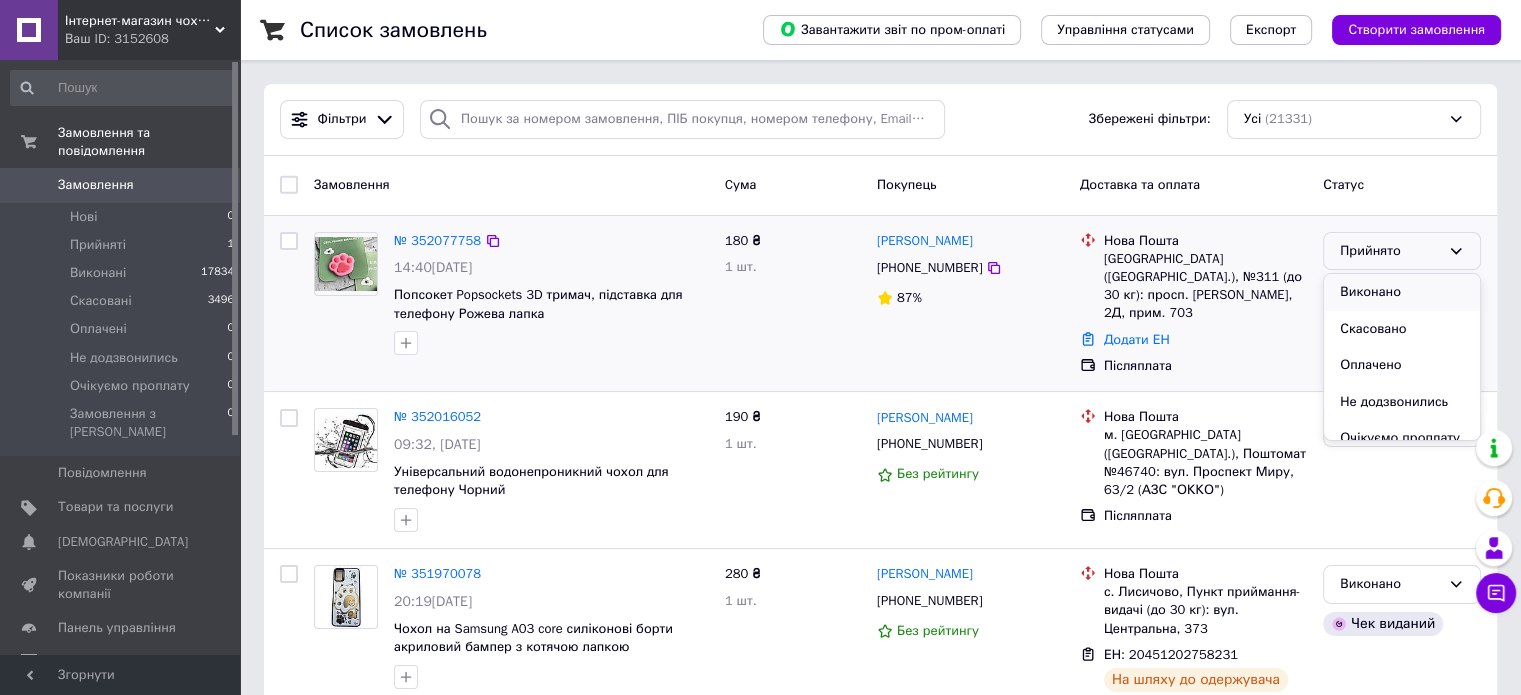 click on "Виконано" at bounding box center [1402, 292] 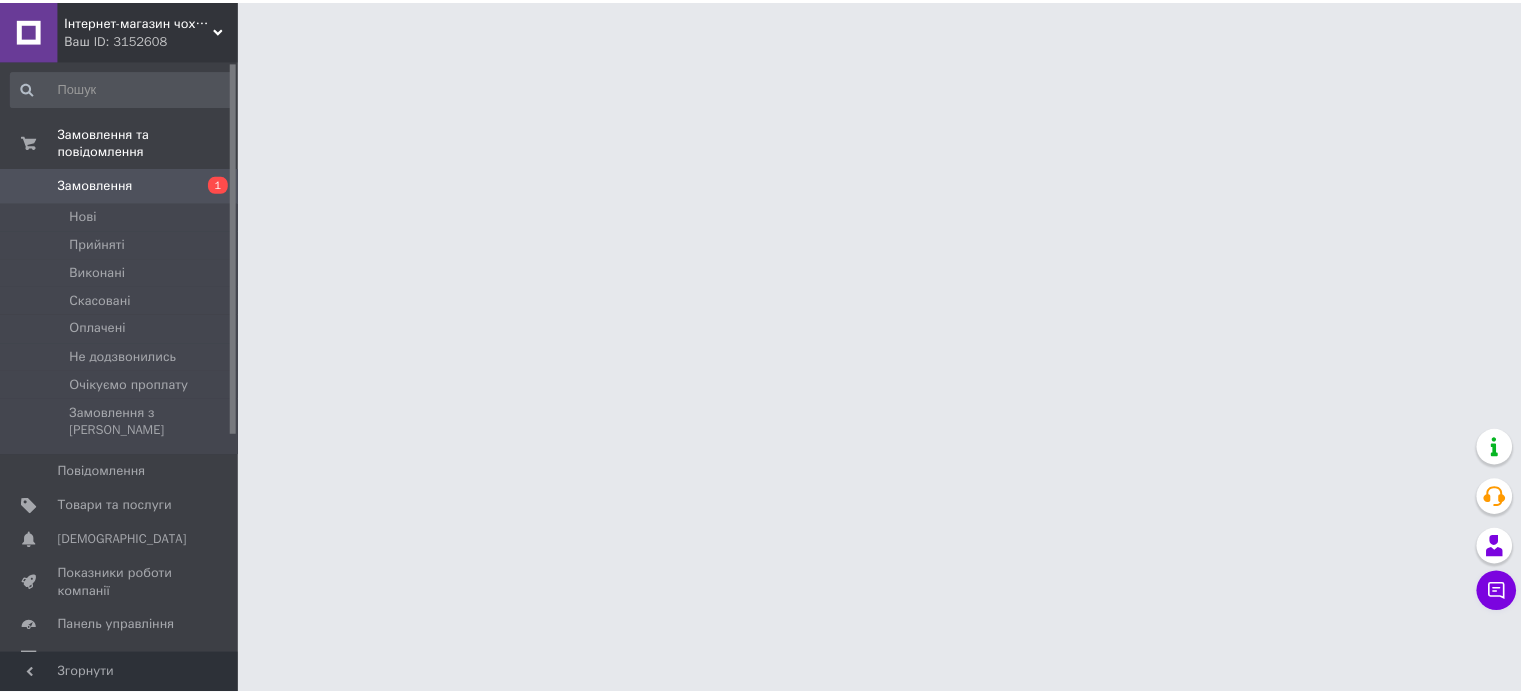 scroll, scrollTop: 0, scrollLeft: 0, axis: both 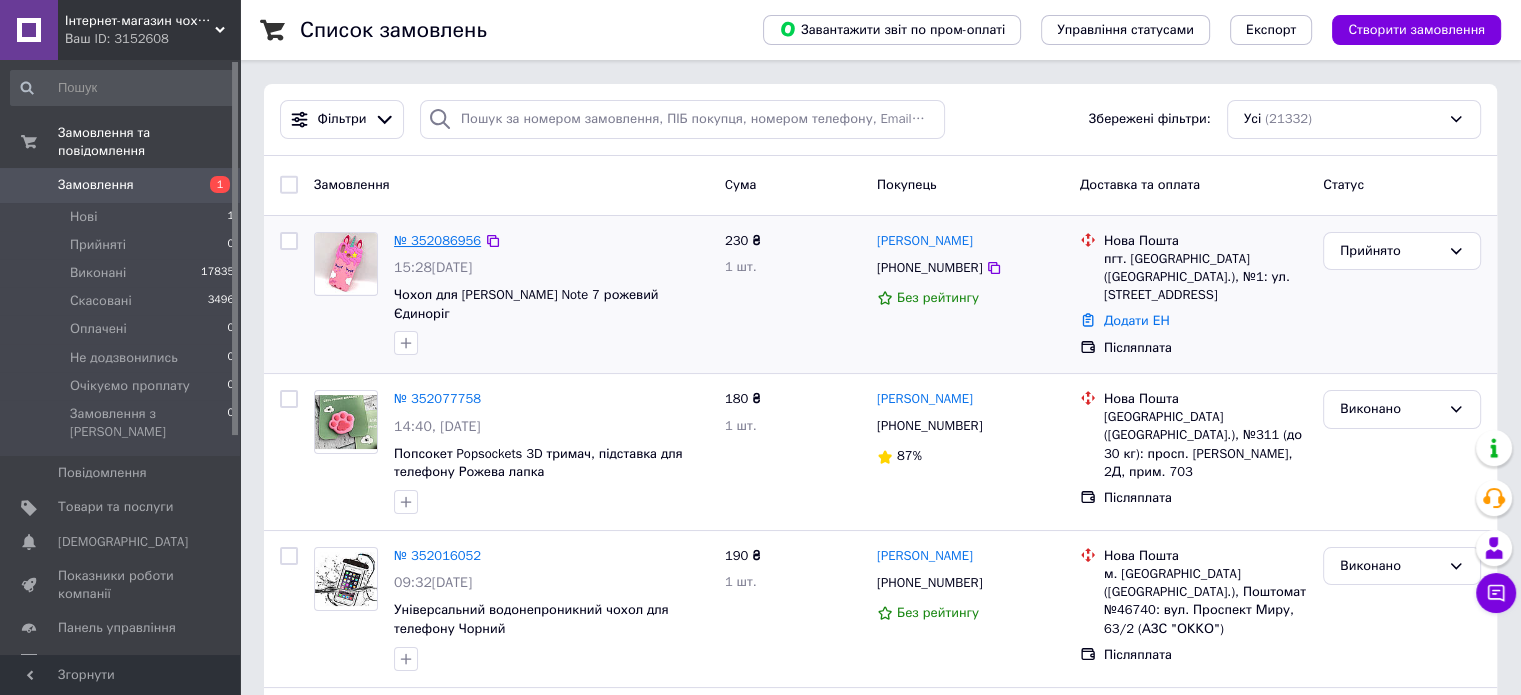 click on "№ 352086956" at bounding box center [437, 240] 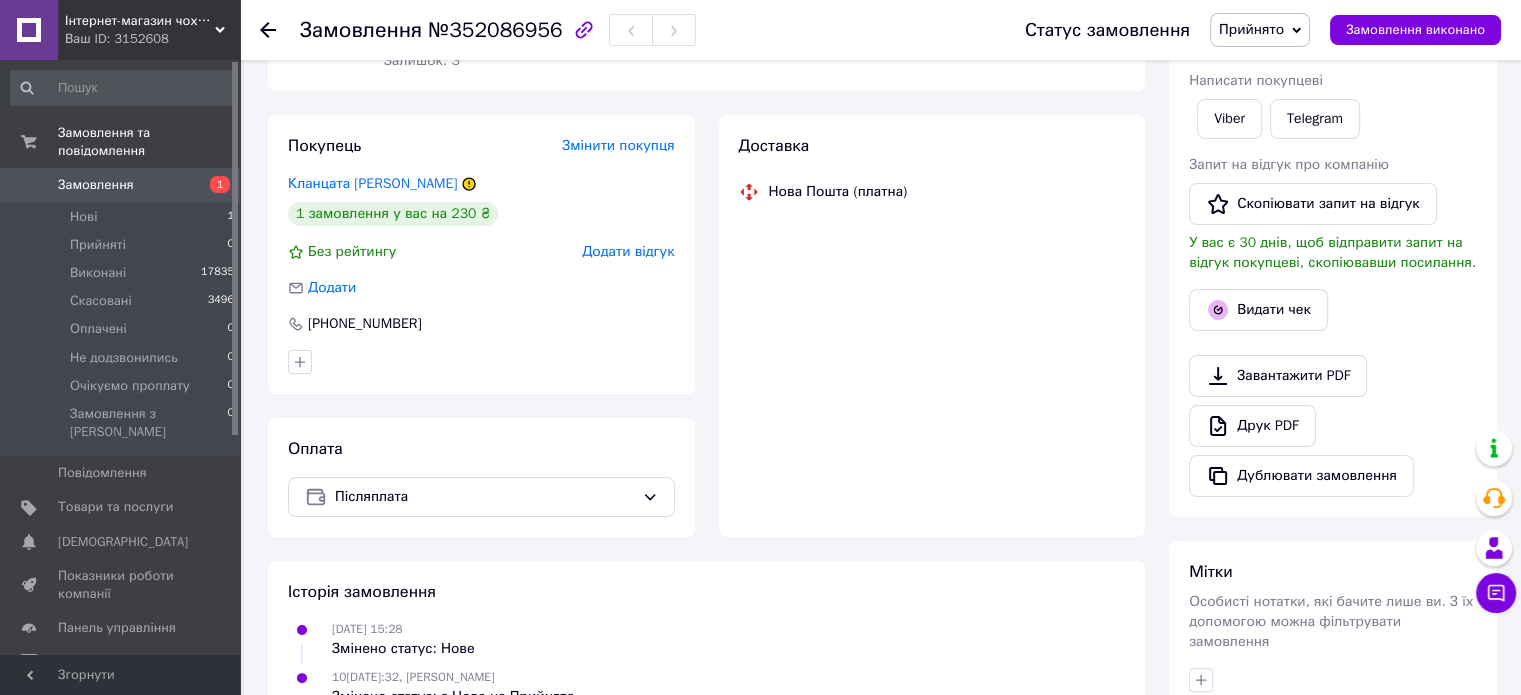 scroll, scrollTop: 300, scrollLeft: 0, axis: vertical 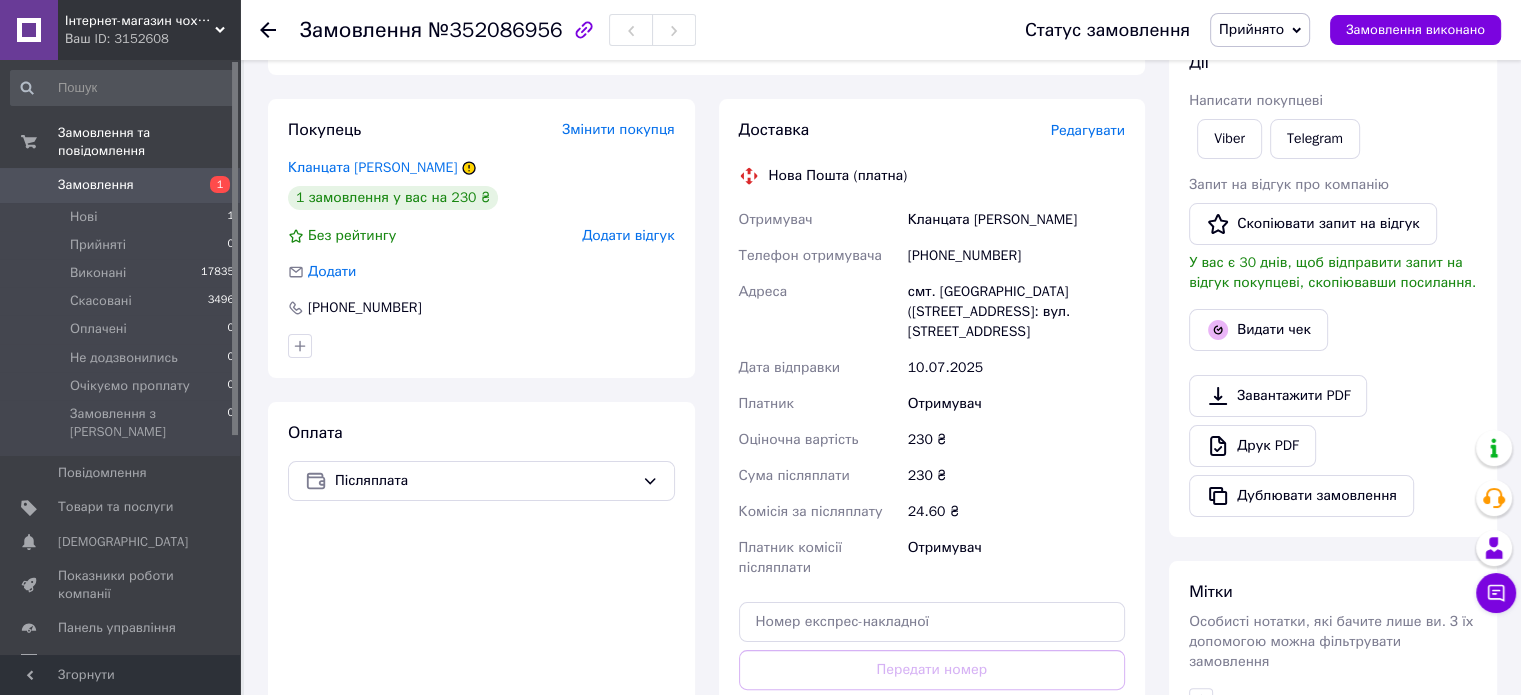 click on "Покупець Змінити покупця Кланцата Катерина 1 замовлення у вас на 230 ₴ Без рейтингу   Додати відгук Додати +380667103419" at bounding box center [481, 238] 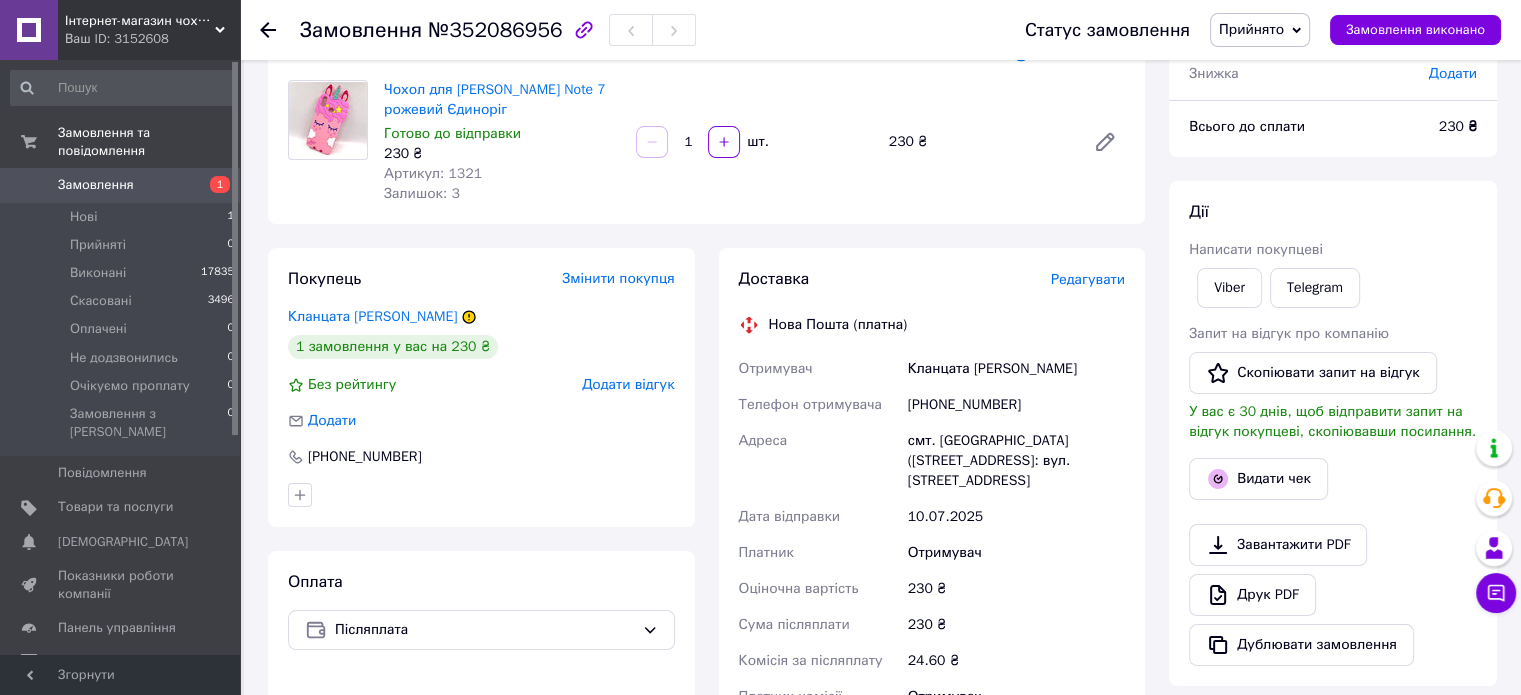 scroll, scrollTop: 0, scrollLeft: 0, axis: both 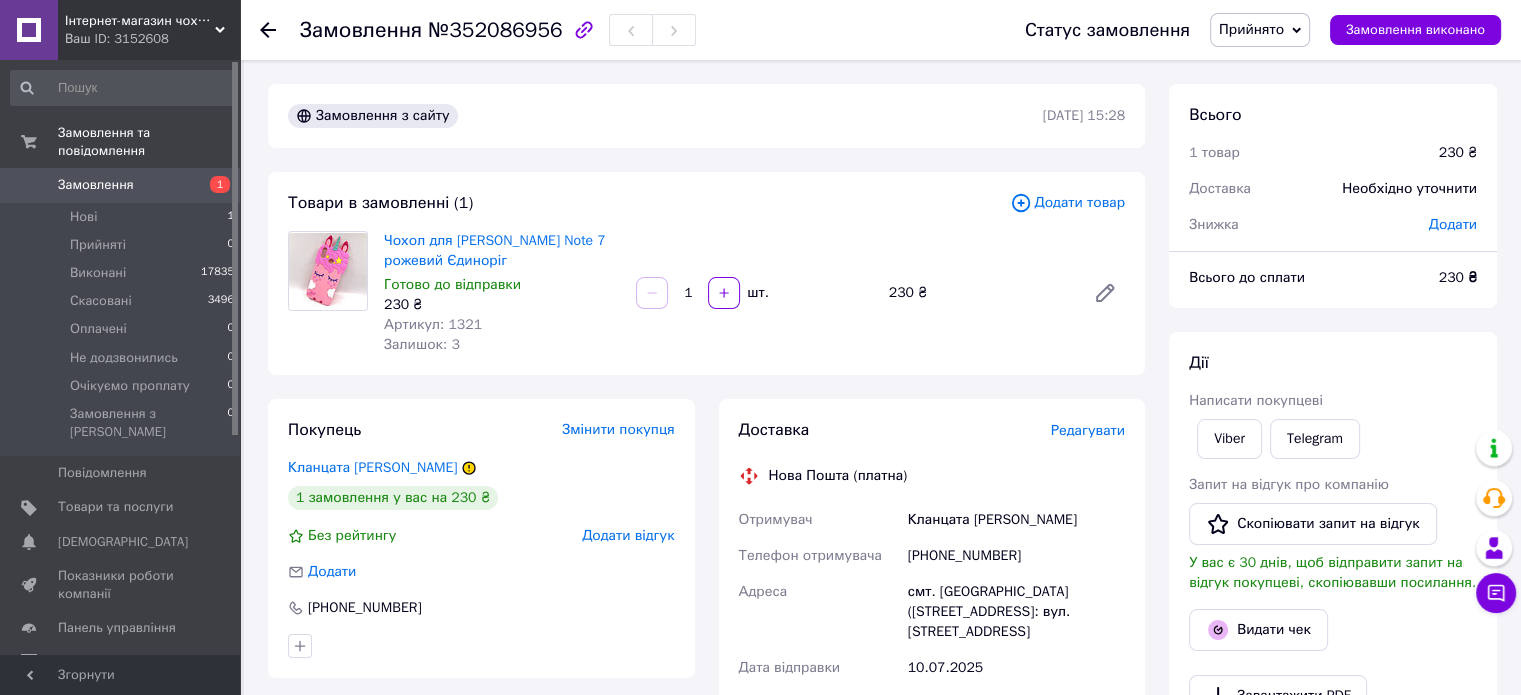 click on "Артикул: 1321" at bounding box center (502, 325) 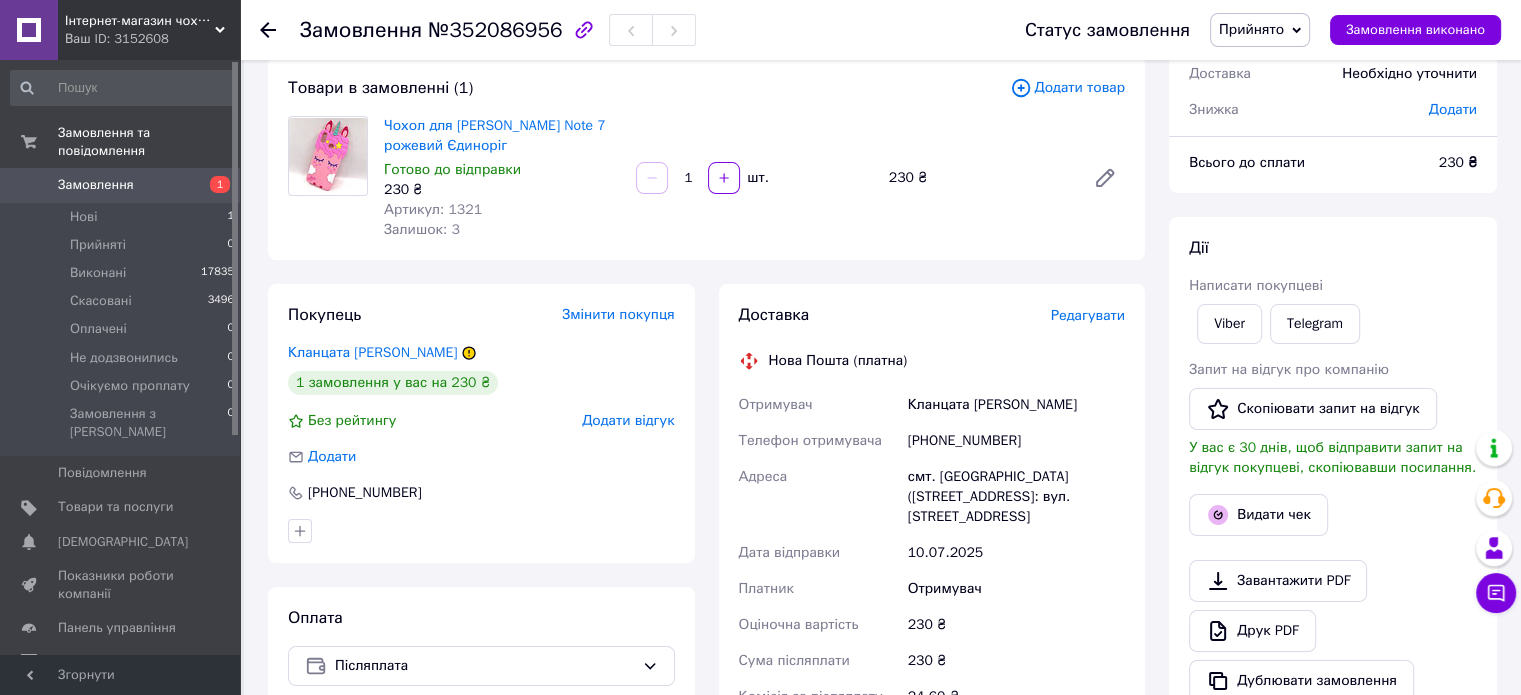 scroll, scrollTop: 0, scrollLeft: 0, axis: both 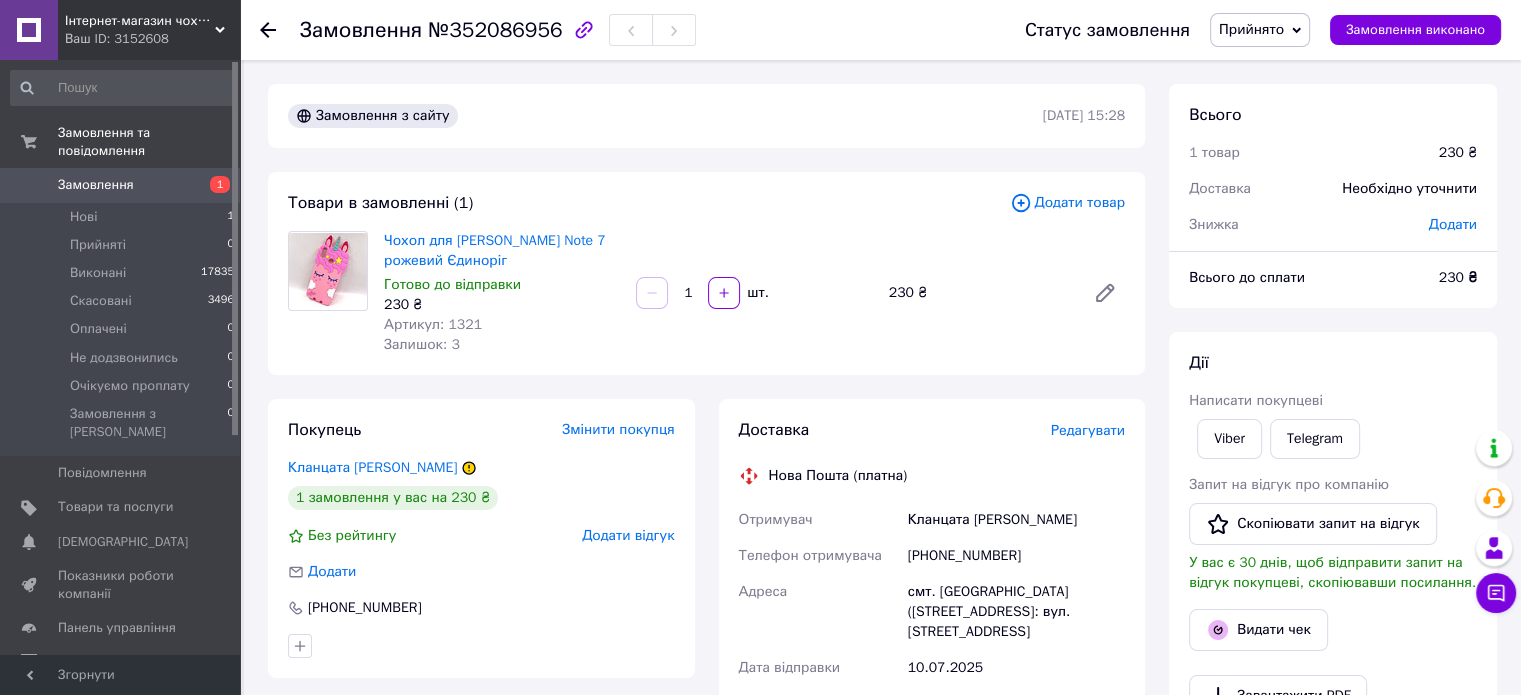 click on "Товари в замовленні (1) Додати товар Чохол для Xiaomi Redmi Note 7 рожевий Єдиноріг Готово до відправки 230 ₴ Артикул: 1321 Залишок: 3 1   шт. 230 ₴" at bounding box center (706, 273) 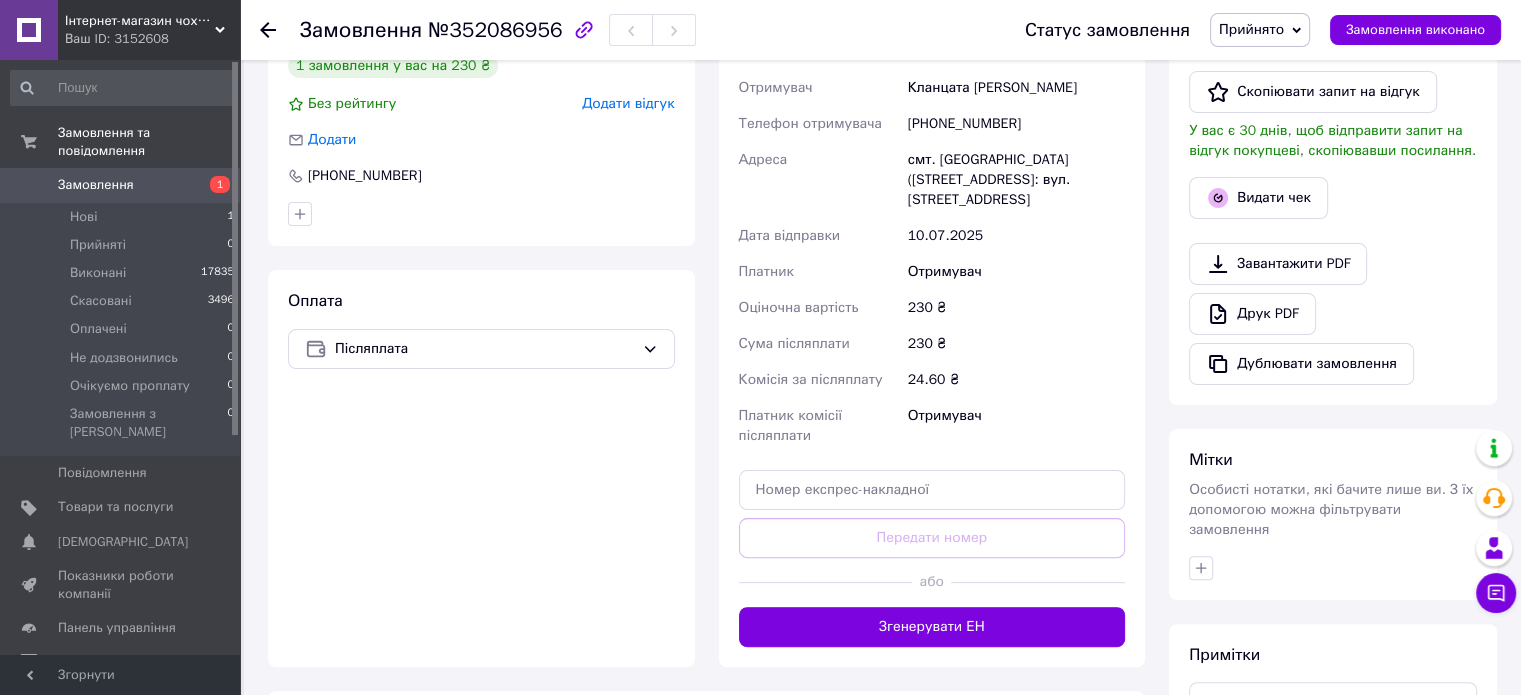 scroll, scrollTop: 0, scrollLeft: 0, axis: both 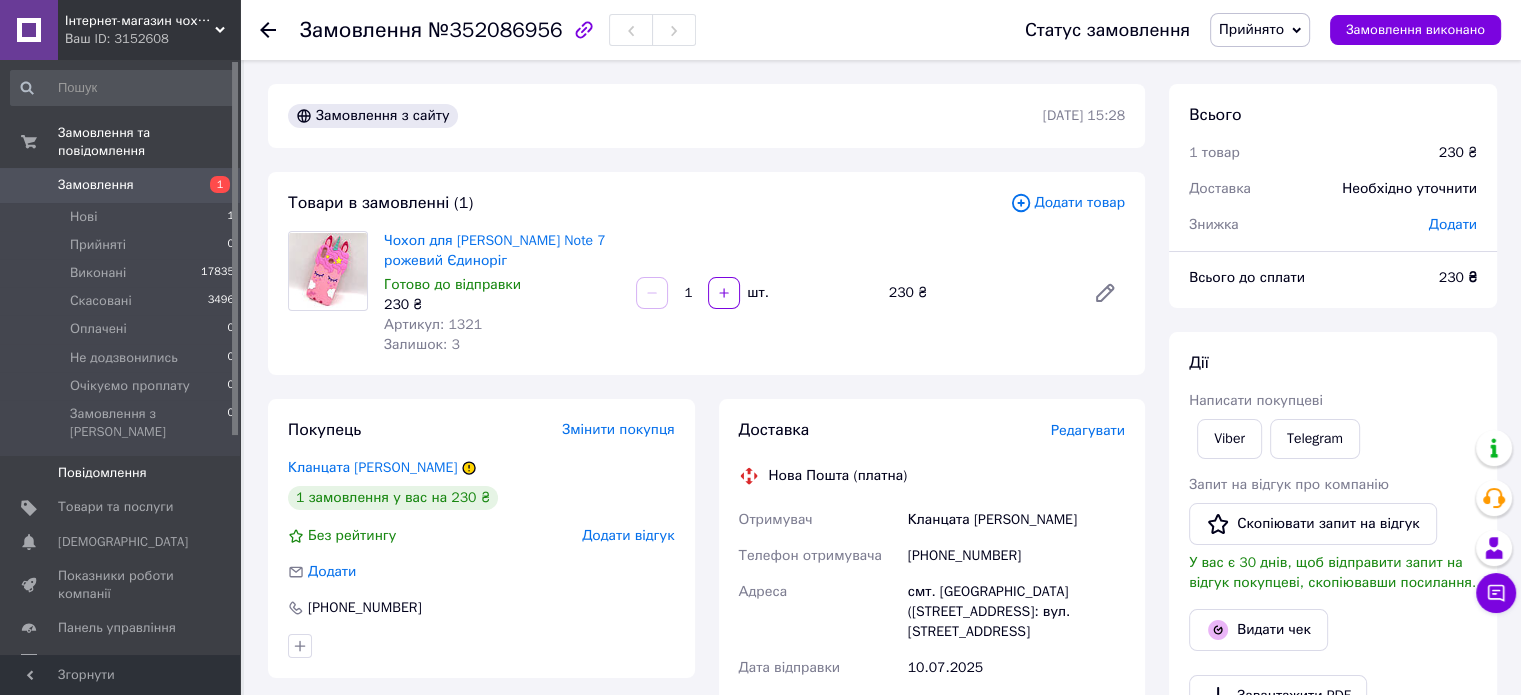 click on "Повідомлення" at bounding box center [102, 473] 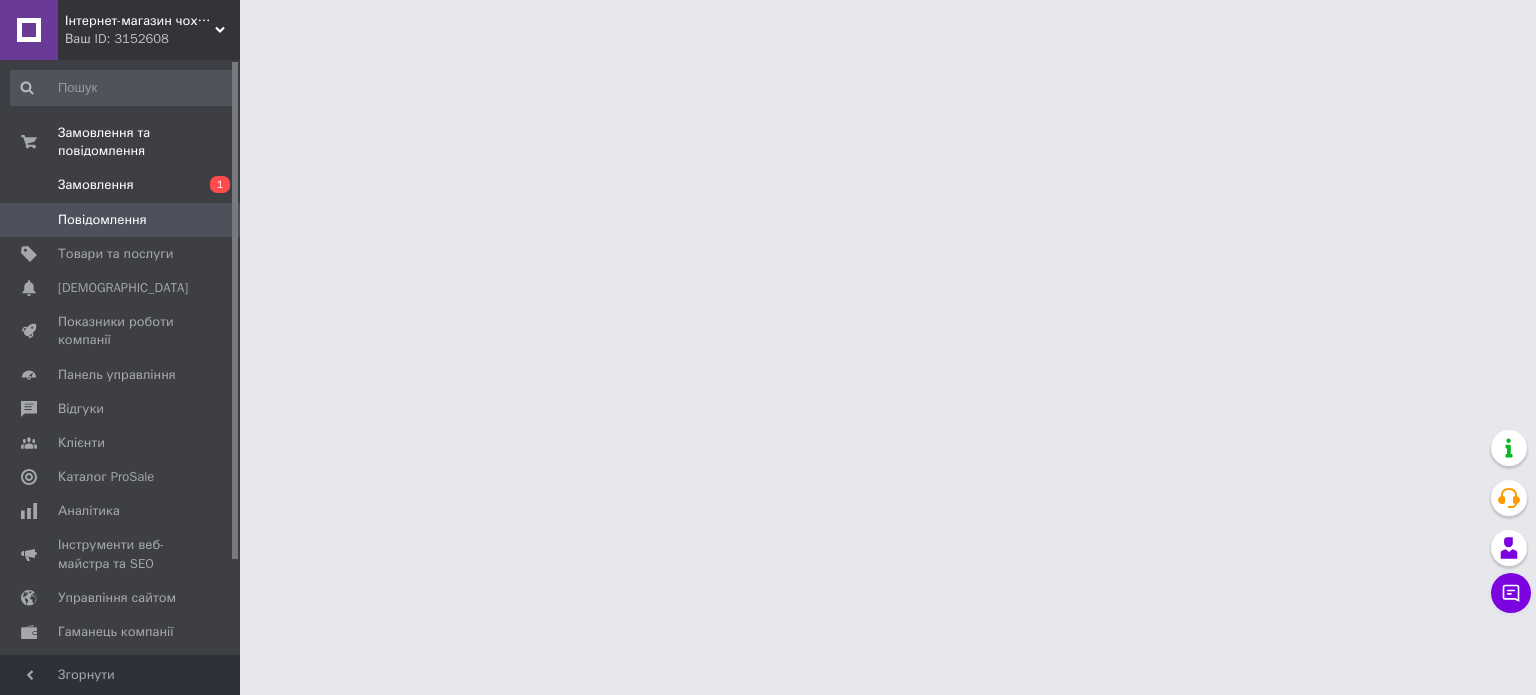 click on "Замовлення" at bounding box center [96, 185] 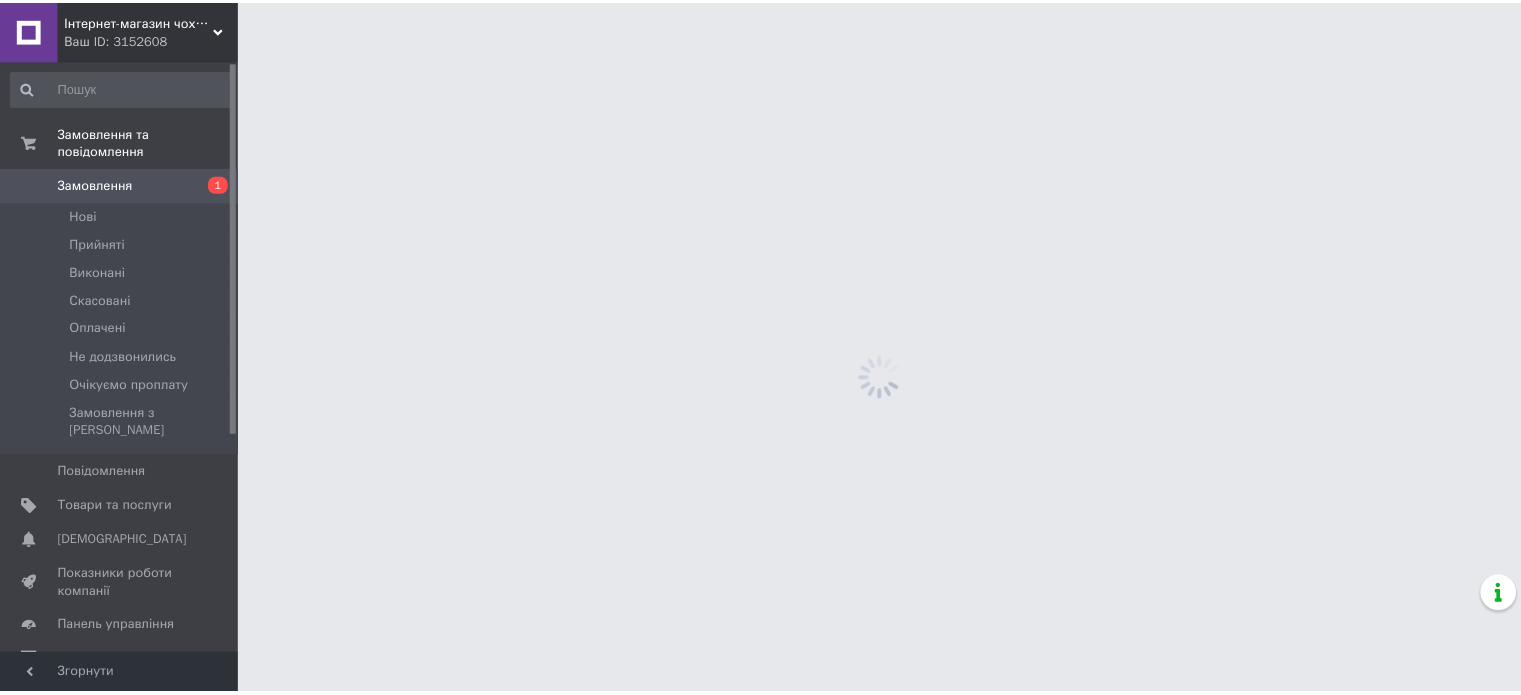 scroll, scrollTop: 0, scrollLeft: 0, axis: both 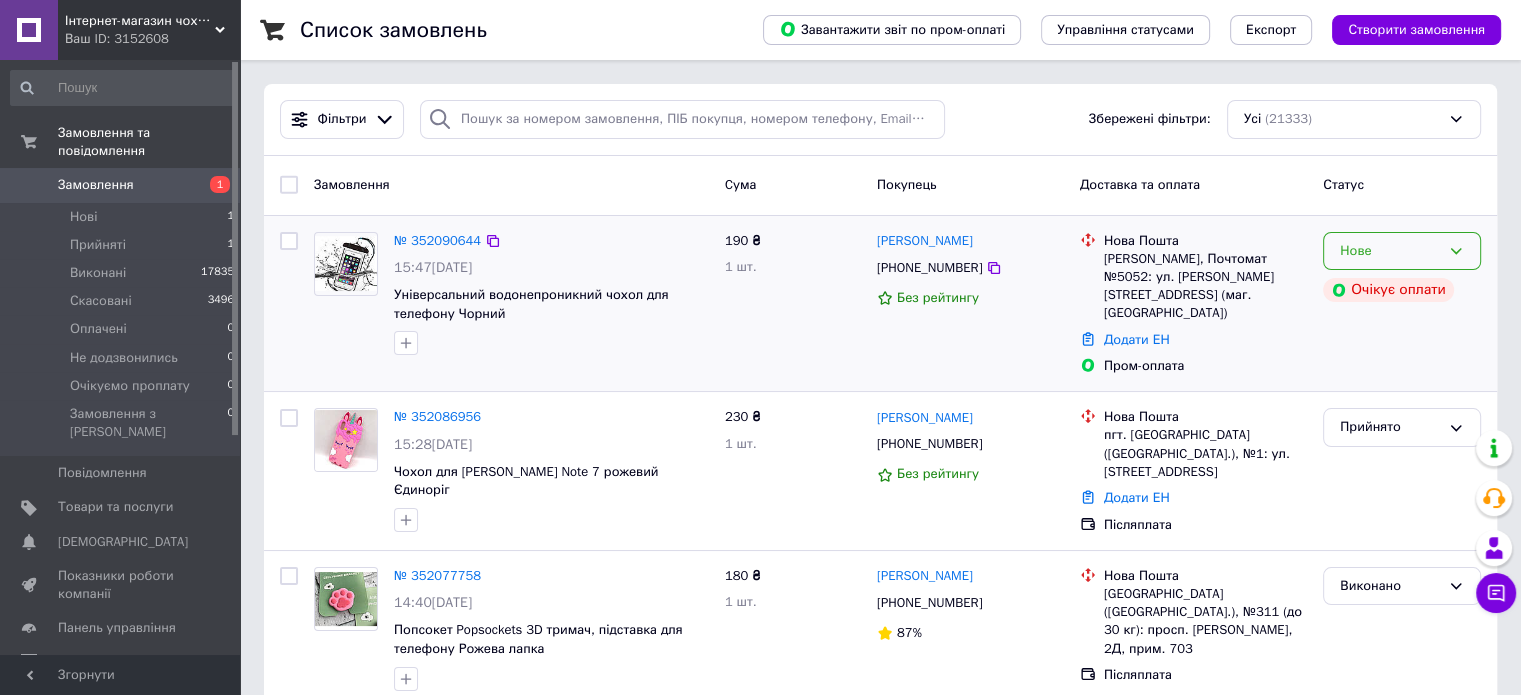 click on "Нове" at bounding box center (1390, 251) 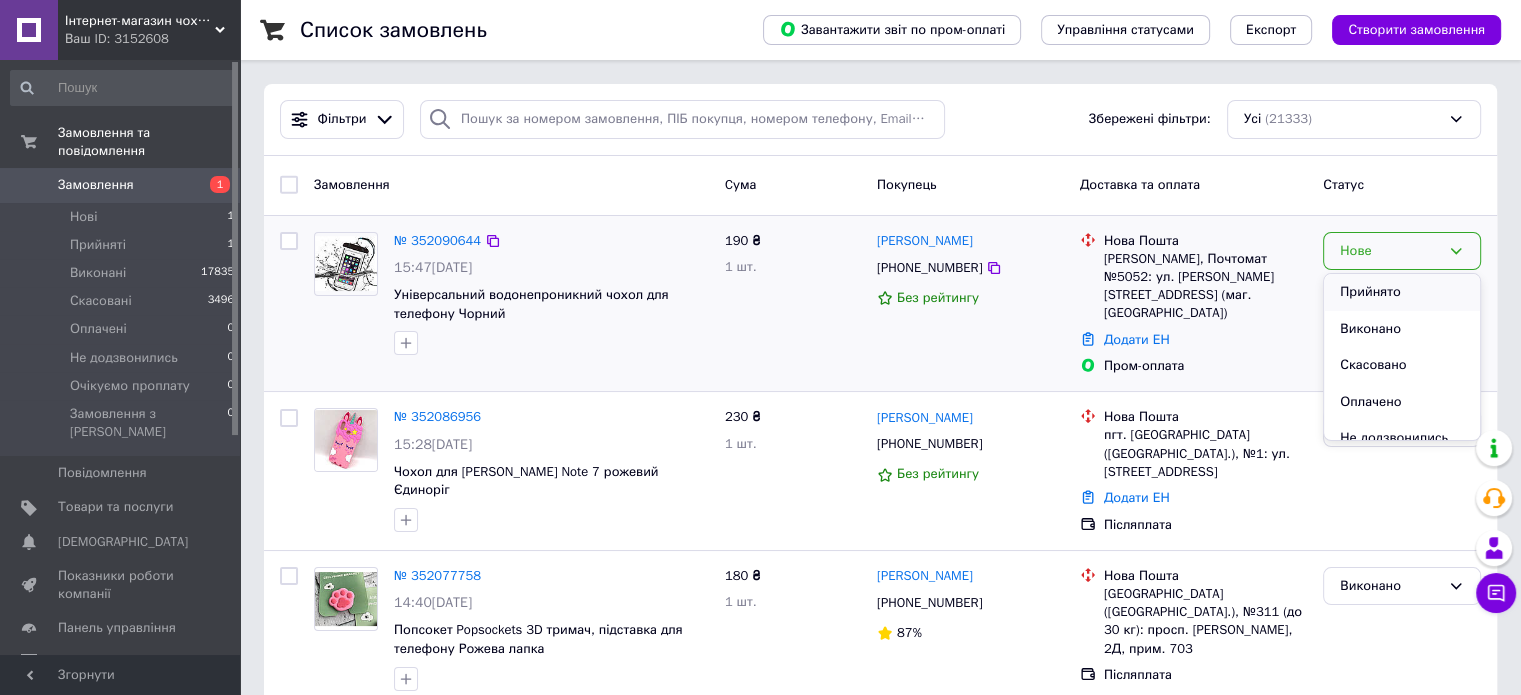 click on "Прийнято" at bounding box center [1402, 292] 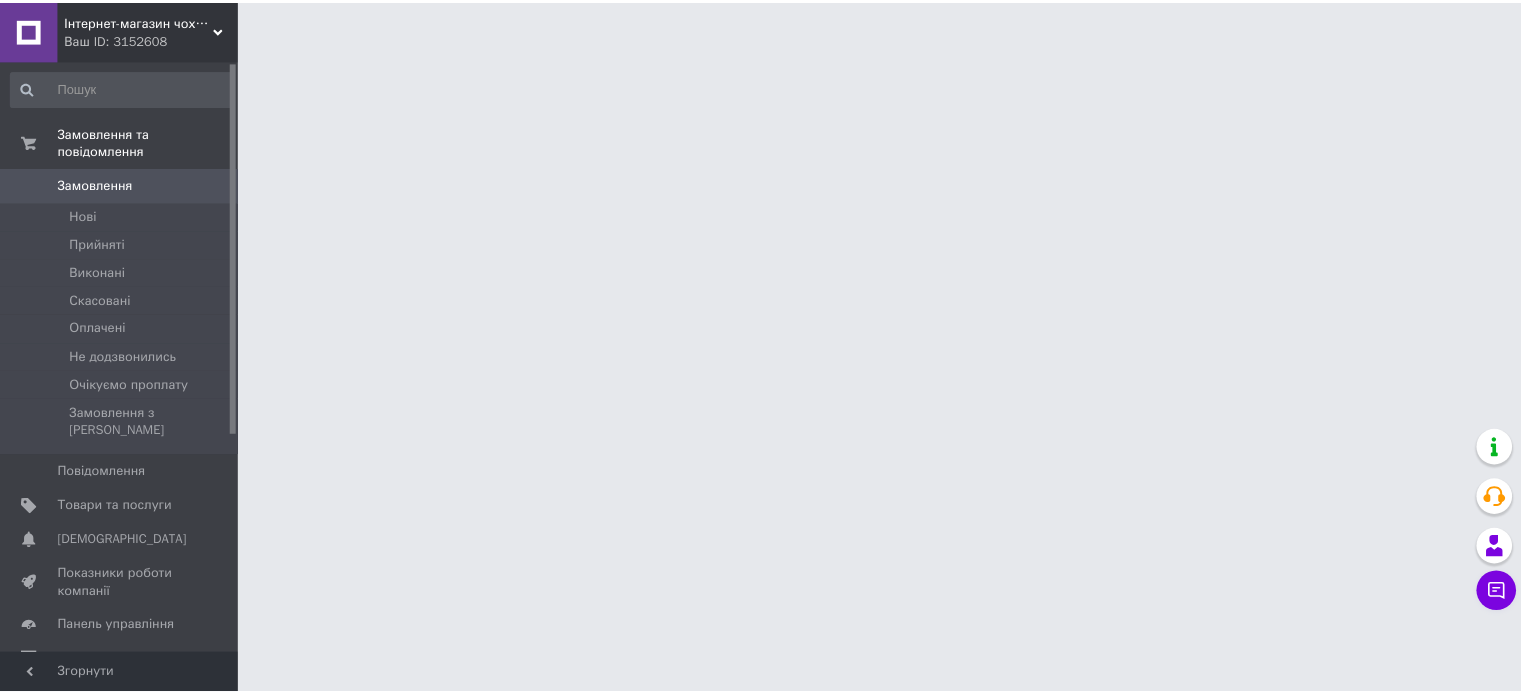 scroll, scrollTop: 0, scrollLeft: 0, axis: both 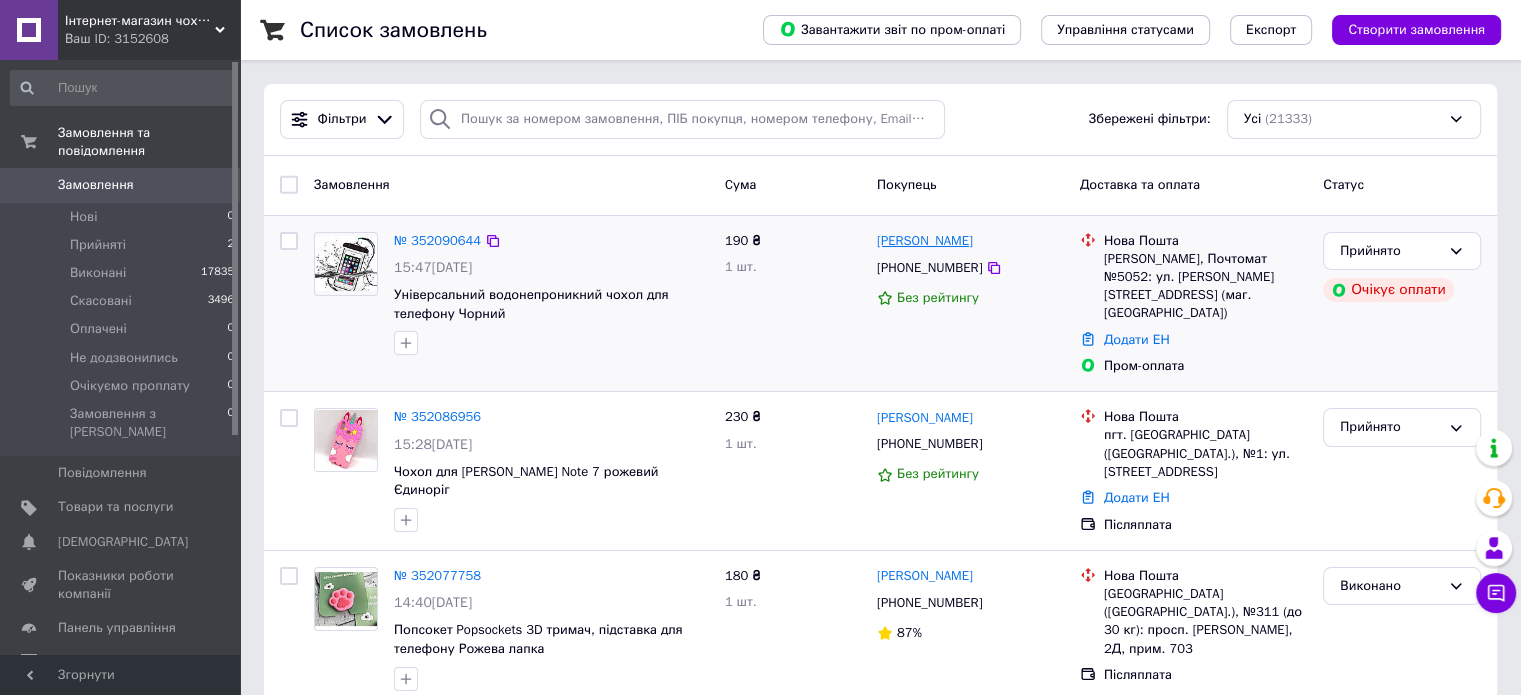 click on "[PERSON_NAME]" at bounding box center (925, 241) 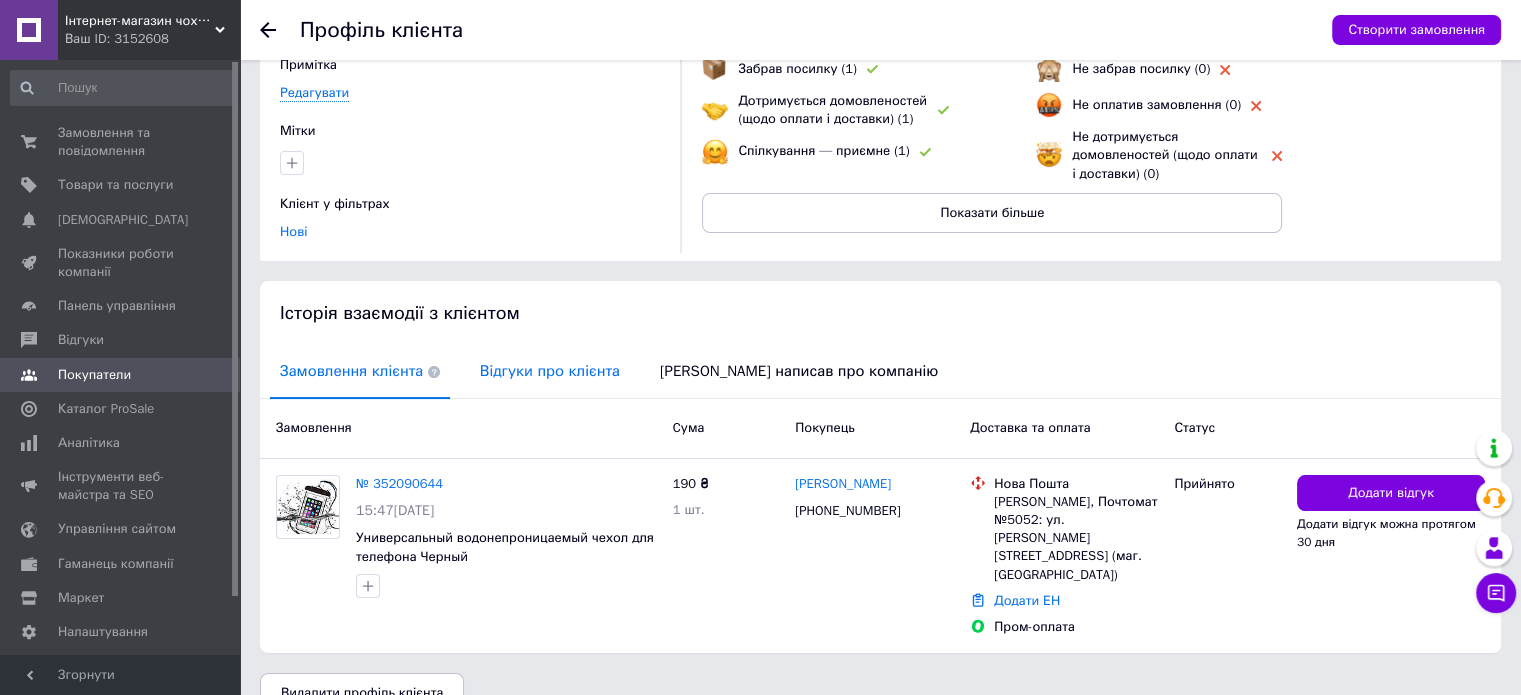 click on "Відгуки про клієнта" at bounding box center [550, 371] 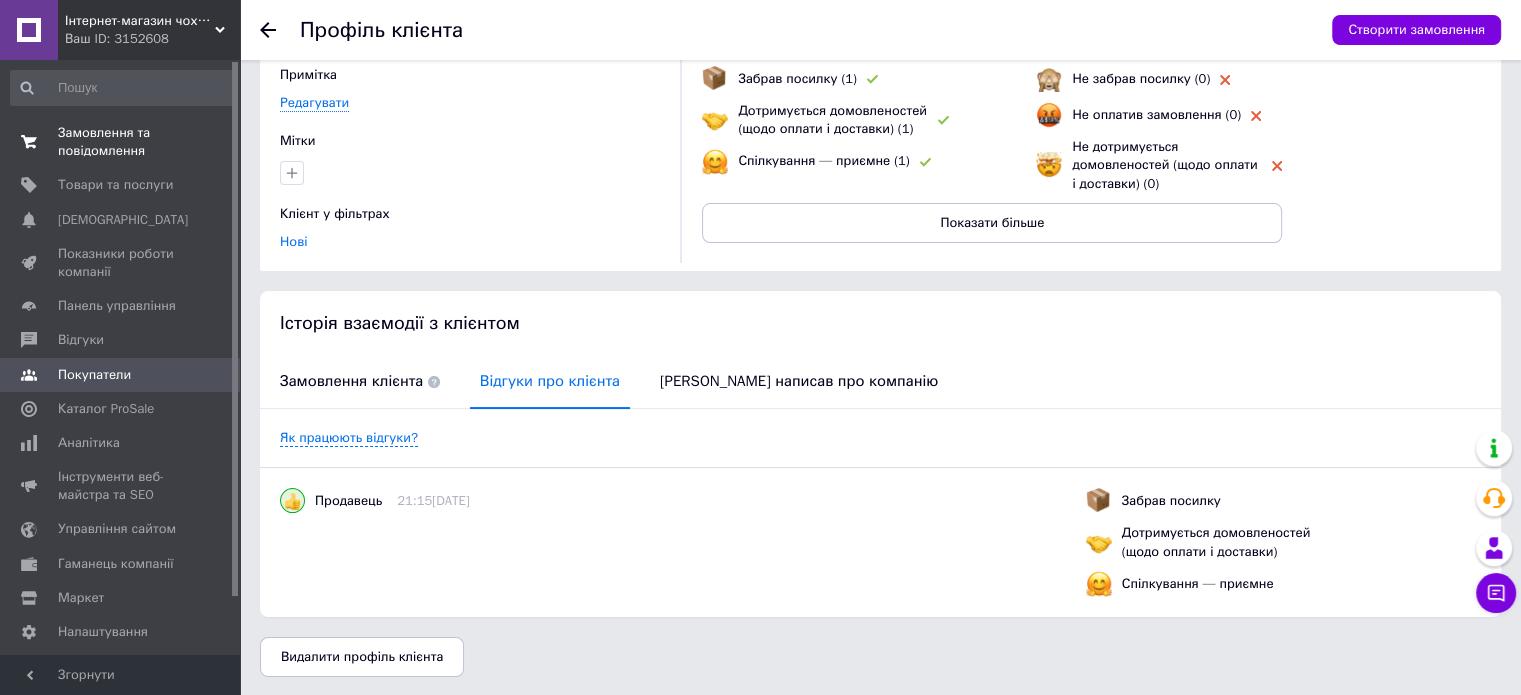 click on "Замовлення та повідомлення" at bounding box center [121, 142] 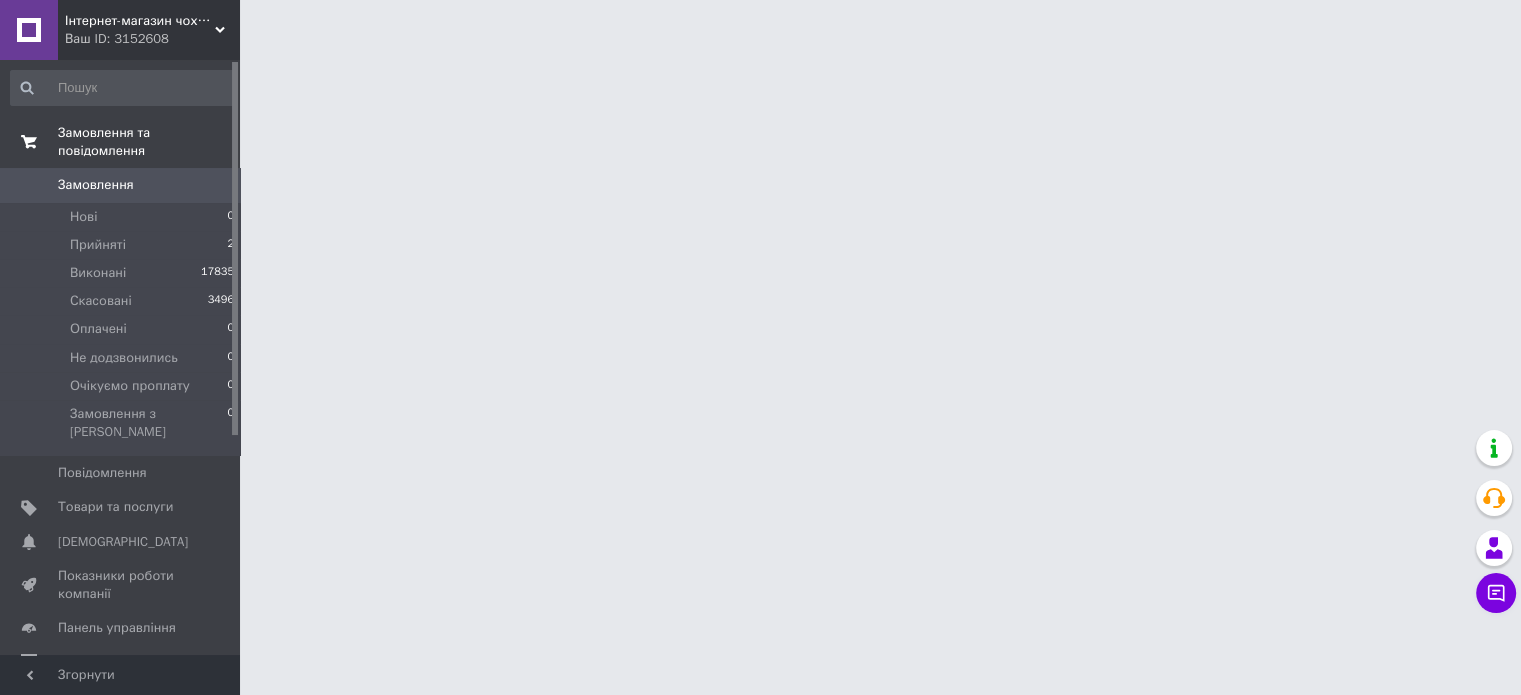 scroll, scrollTop: 0, scrollLeft: 0, axis: both 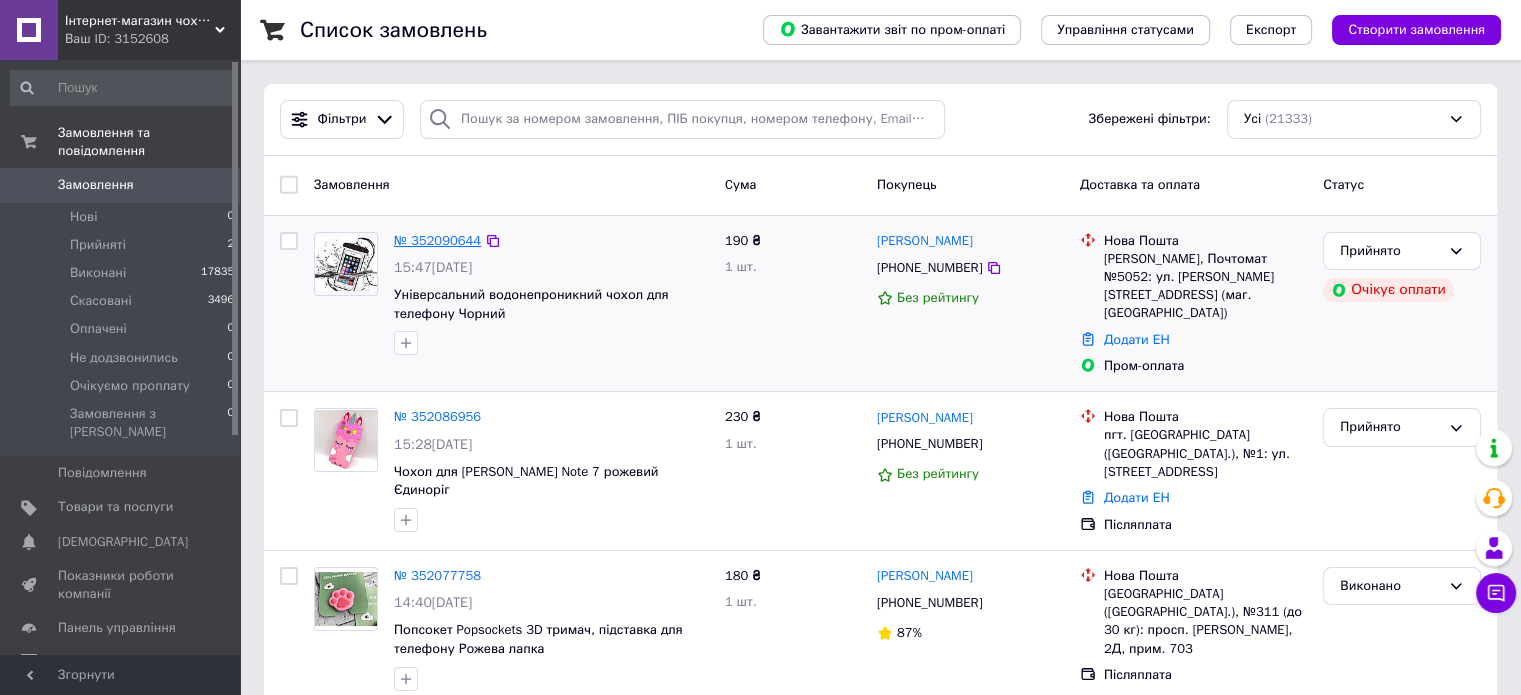 click on "№ 352090644" at bounding box center [437, 240] 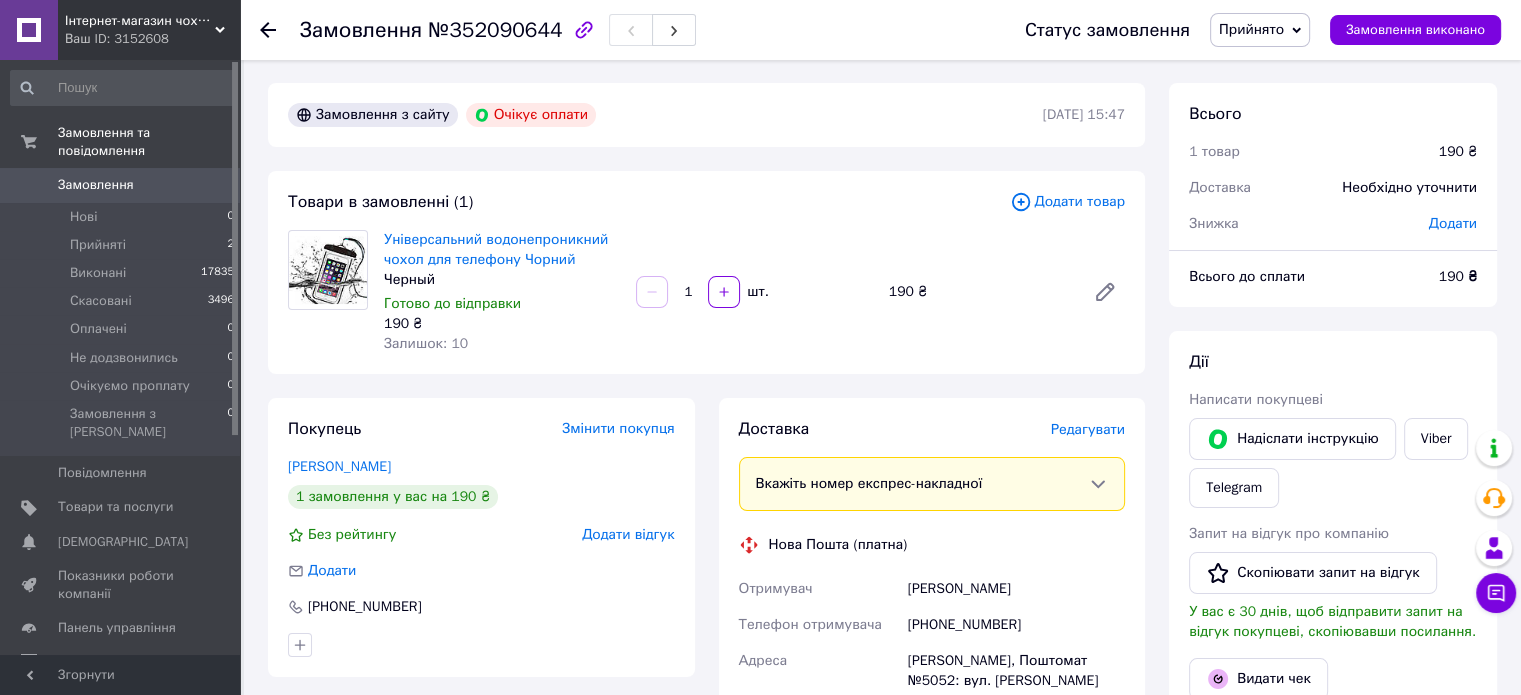 scroll, scrollTop: 0, scrollLeft: 0, axis: both 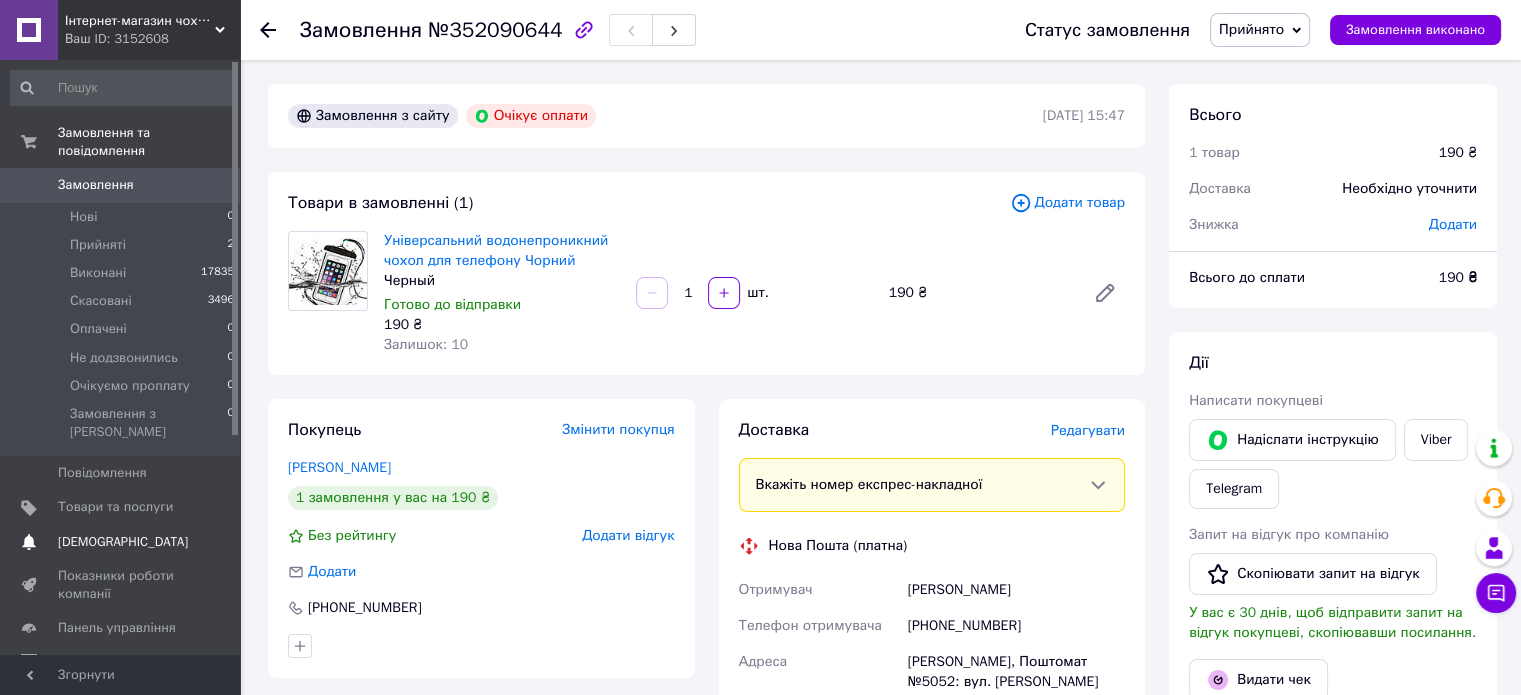 click on "[DEMOGRAPHIC_DATA]" at bounding box center (123, 542) 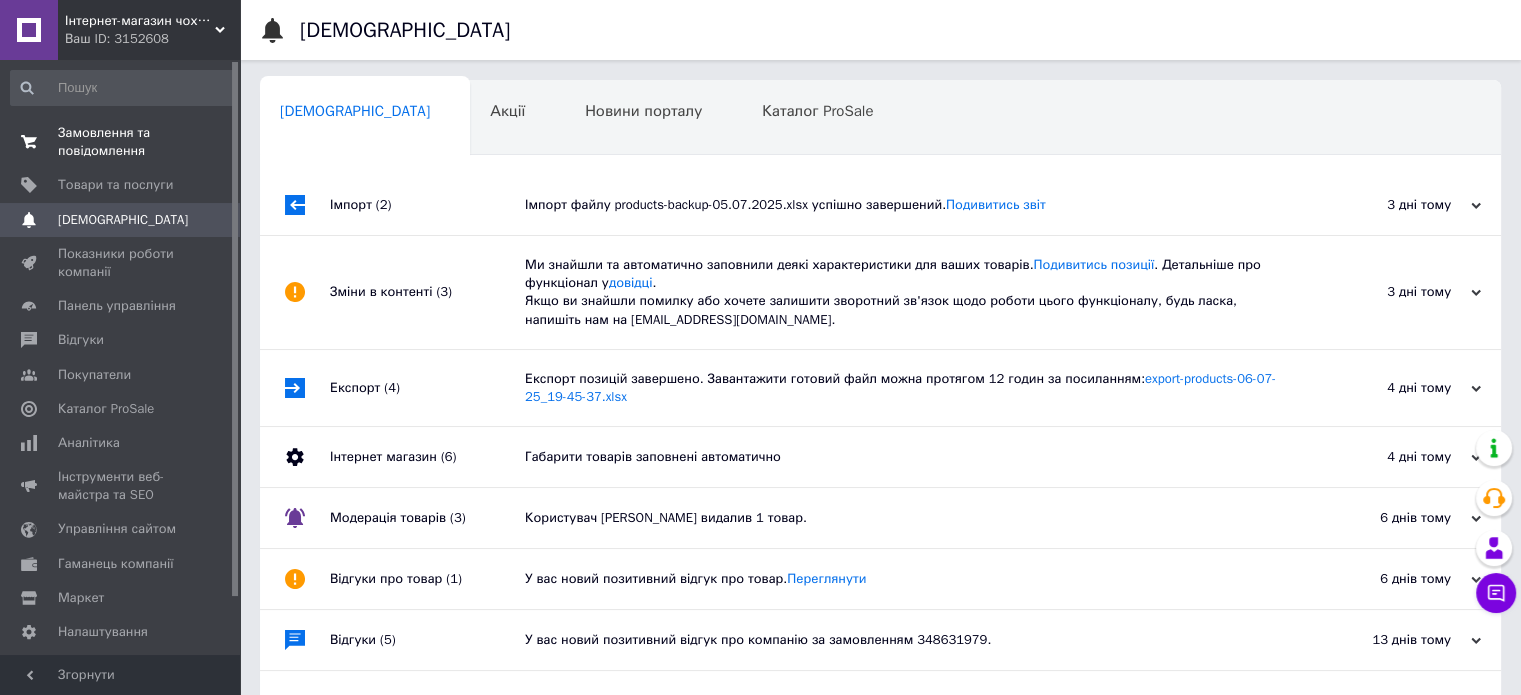 click on "Замовлення та повідомлення" at bounding box center [121, 142] 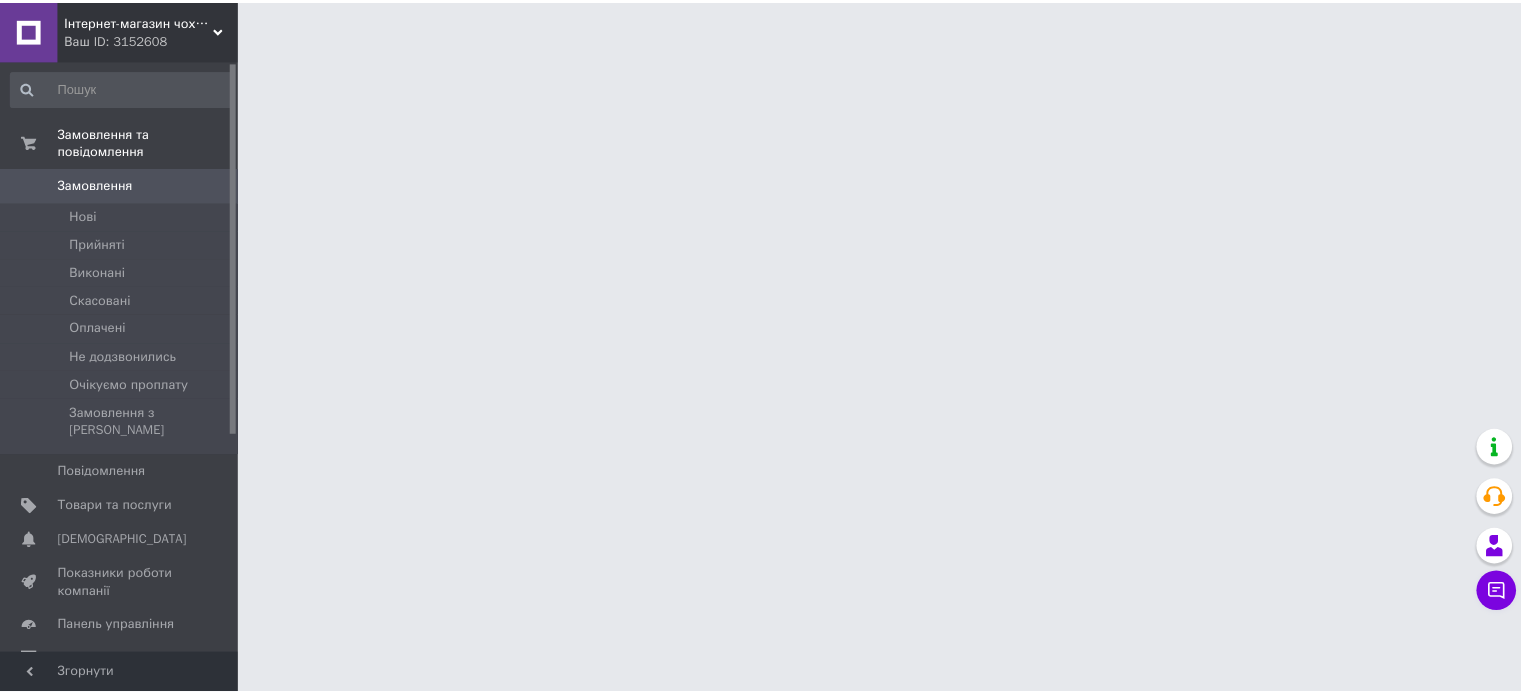 scroll, scrollTop: 0, scrollLeft: 0, axis: both 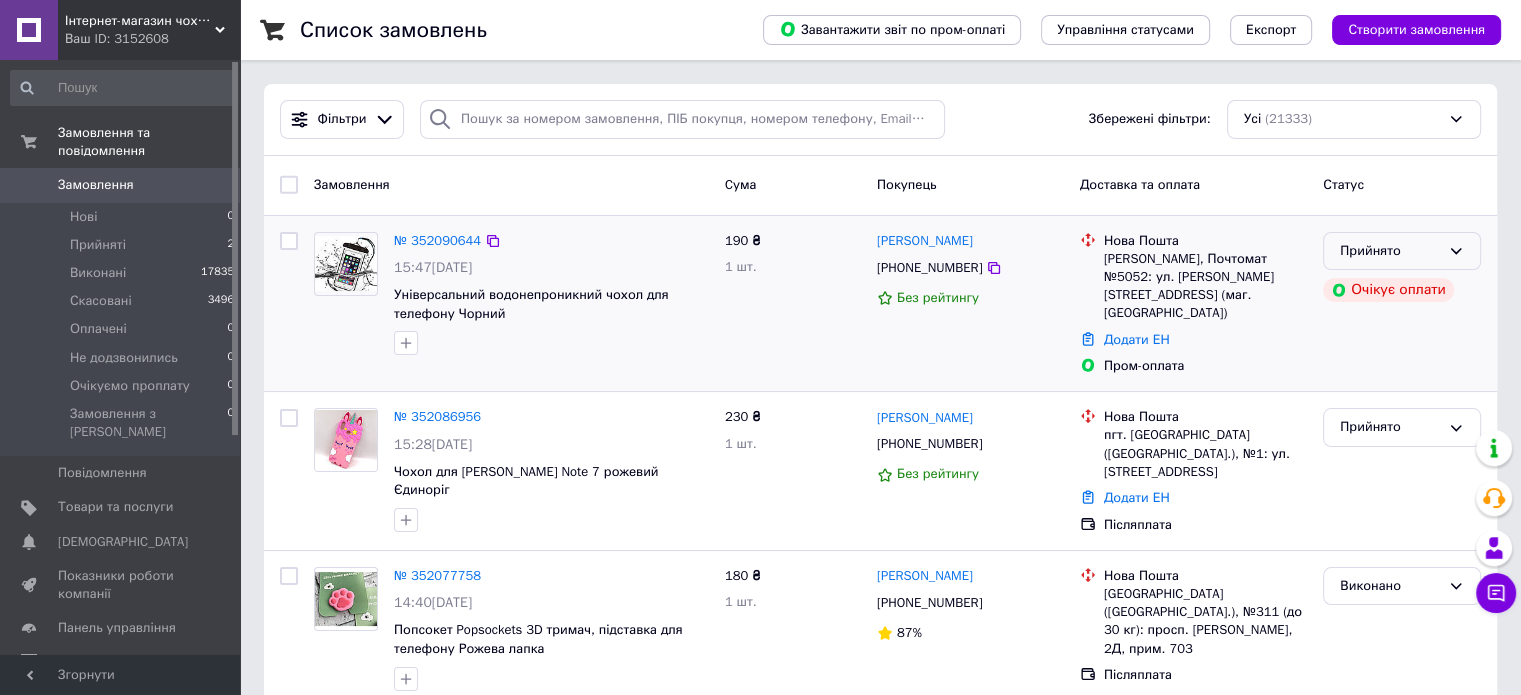 click on "Прийнято" at bounding box center [1390, 251] 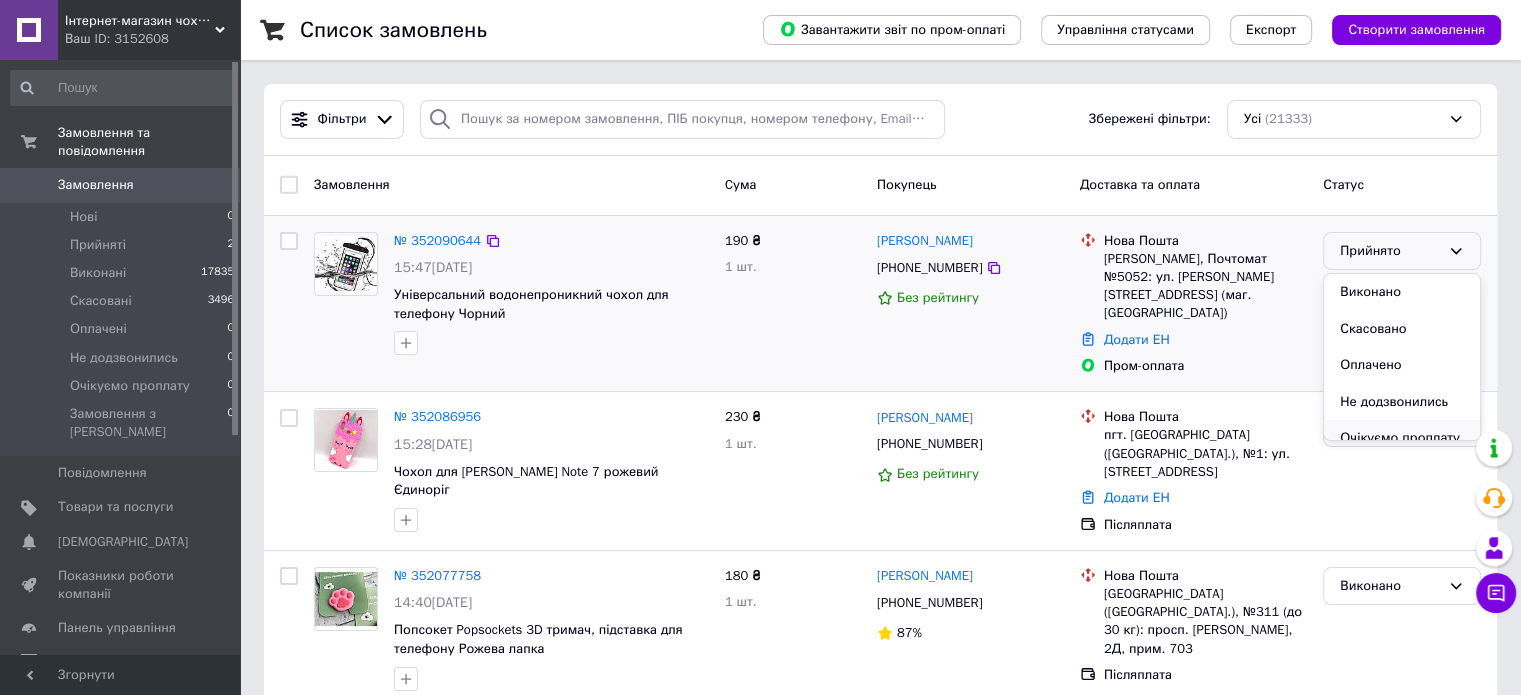 click on "Очікуємо проплату" at bounding box center [1402, 438] 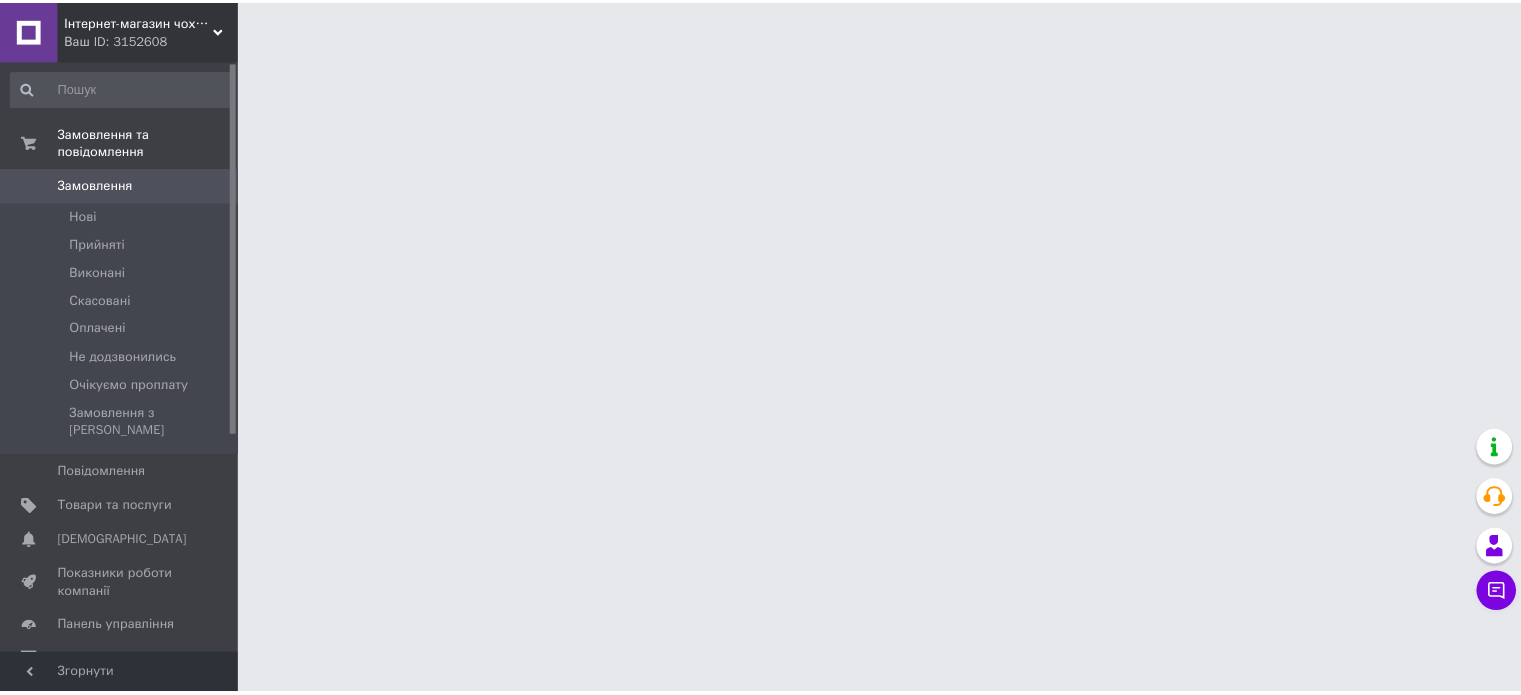 scroll, scrollTop: 0, scrollLeft: 0, axis: both 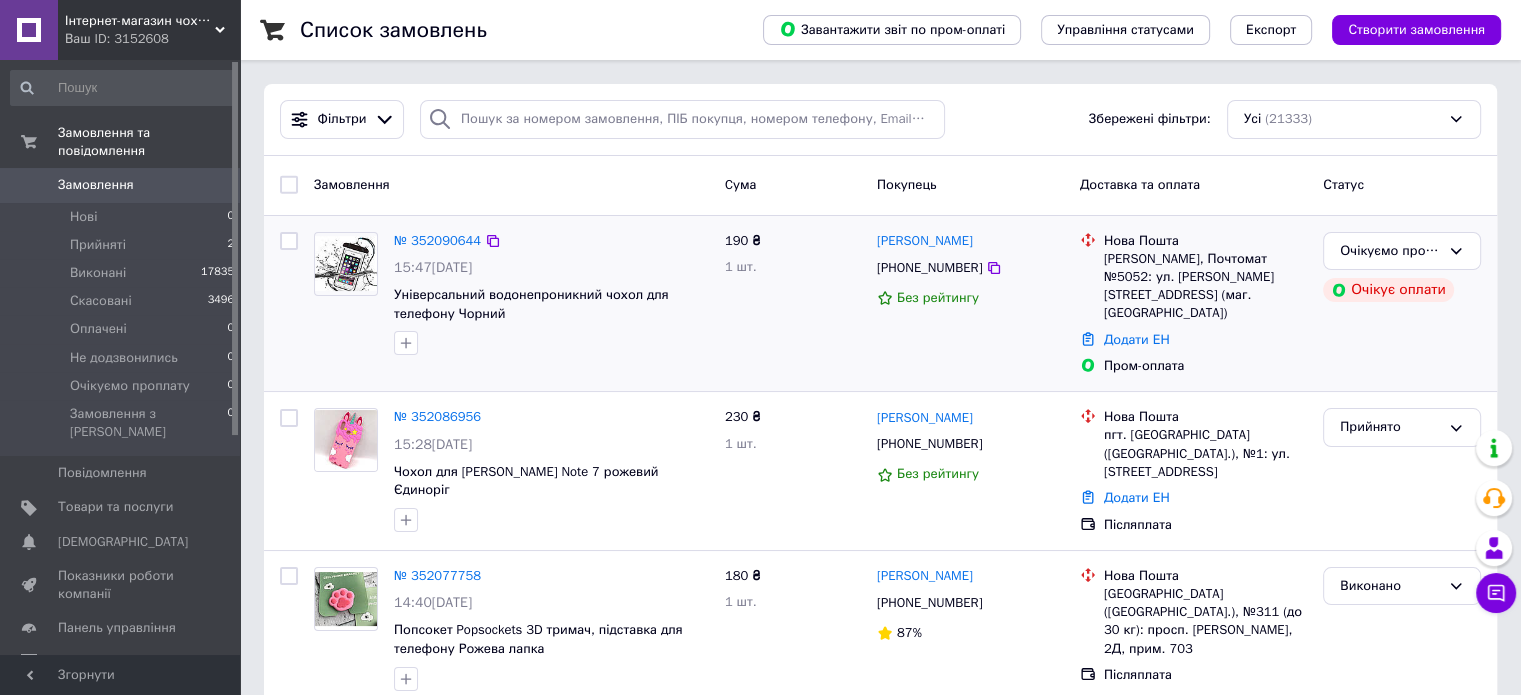 click on "190 ₴ 1 шт." at bounding box center (793, 304) 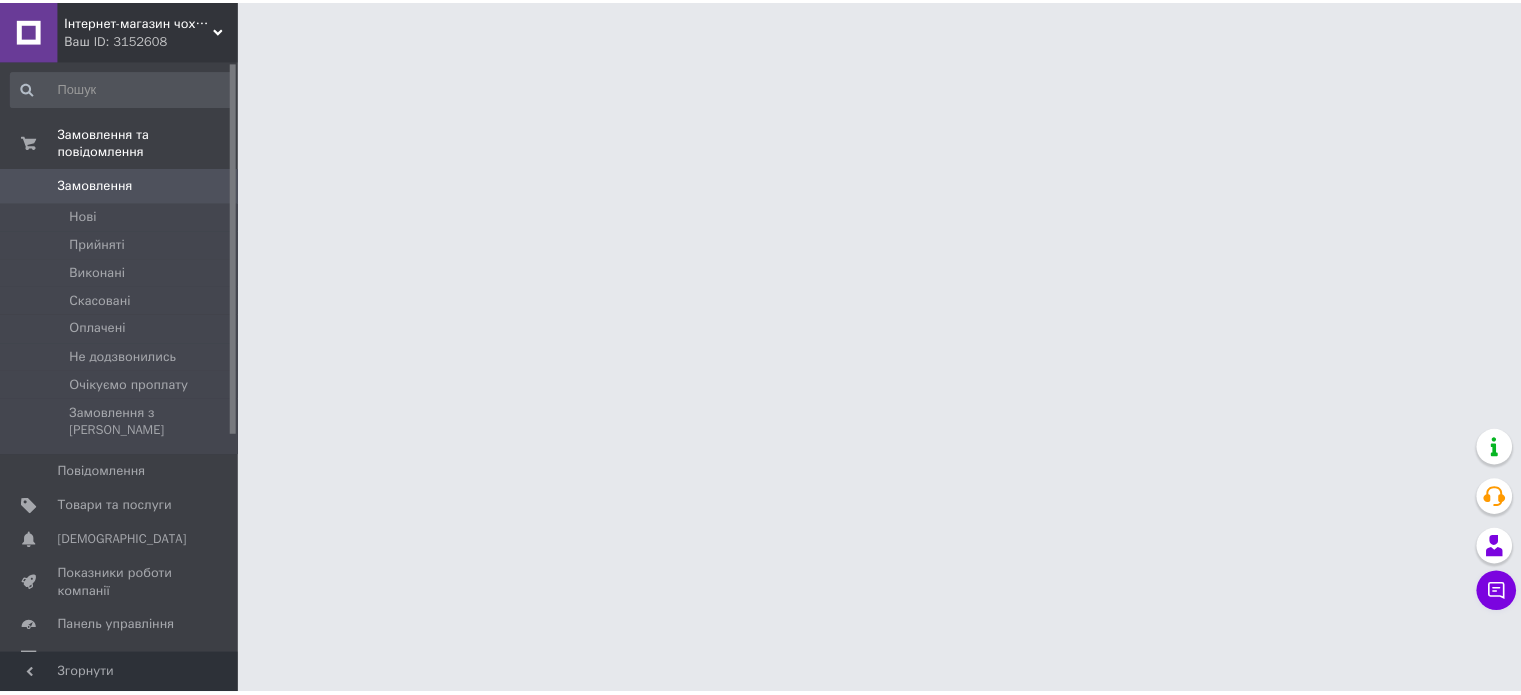 scroll, scrollTop: 0, scrollLeft: 0, axis: both 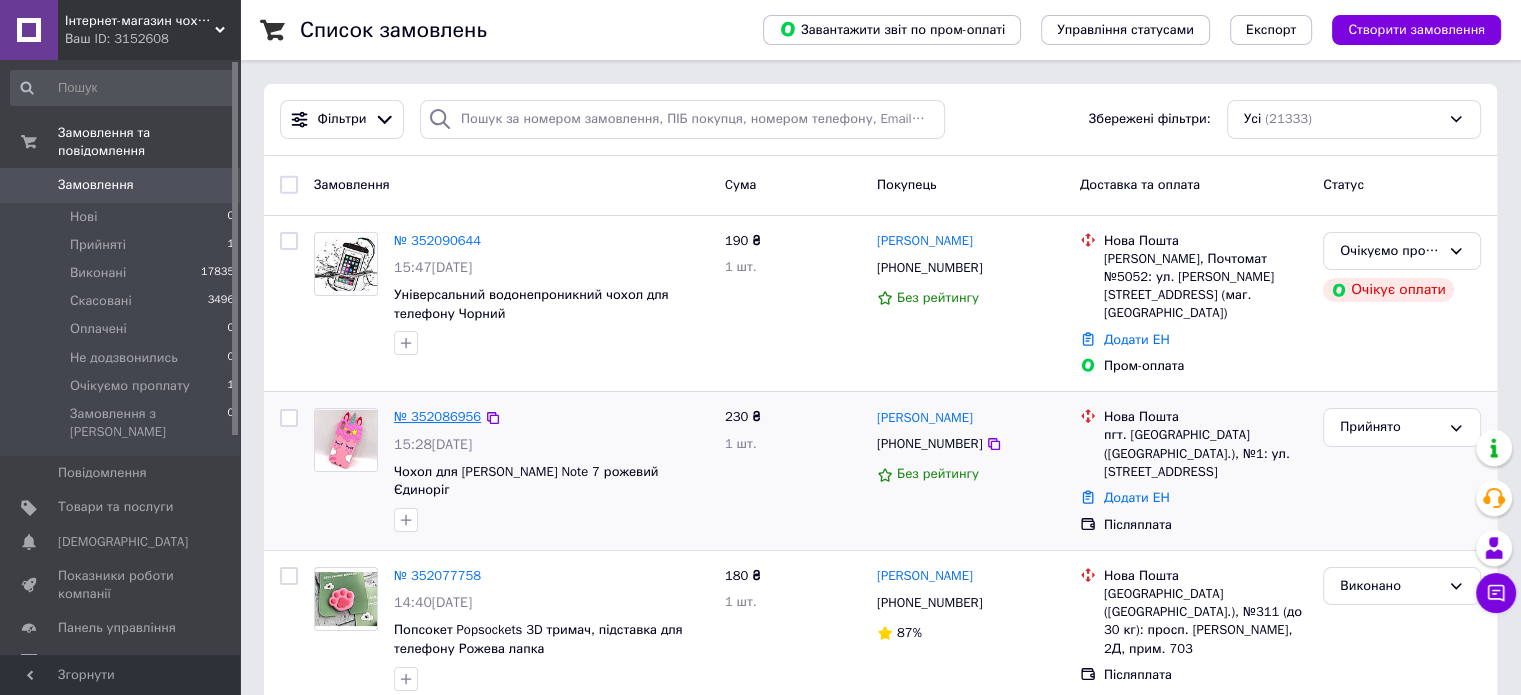 click on "№ 352086956" at bounding box center [437, 416] 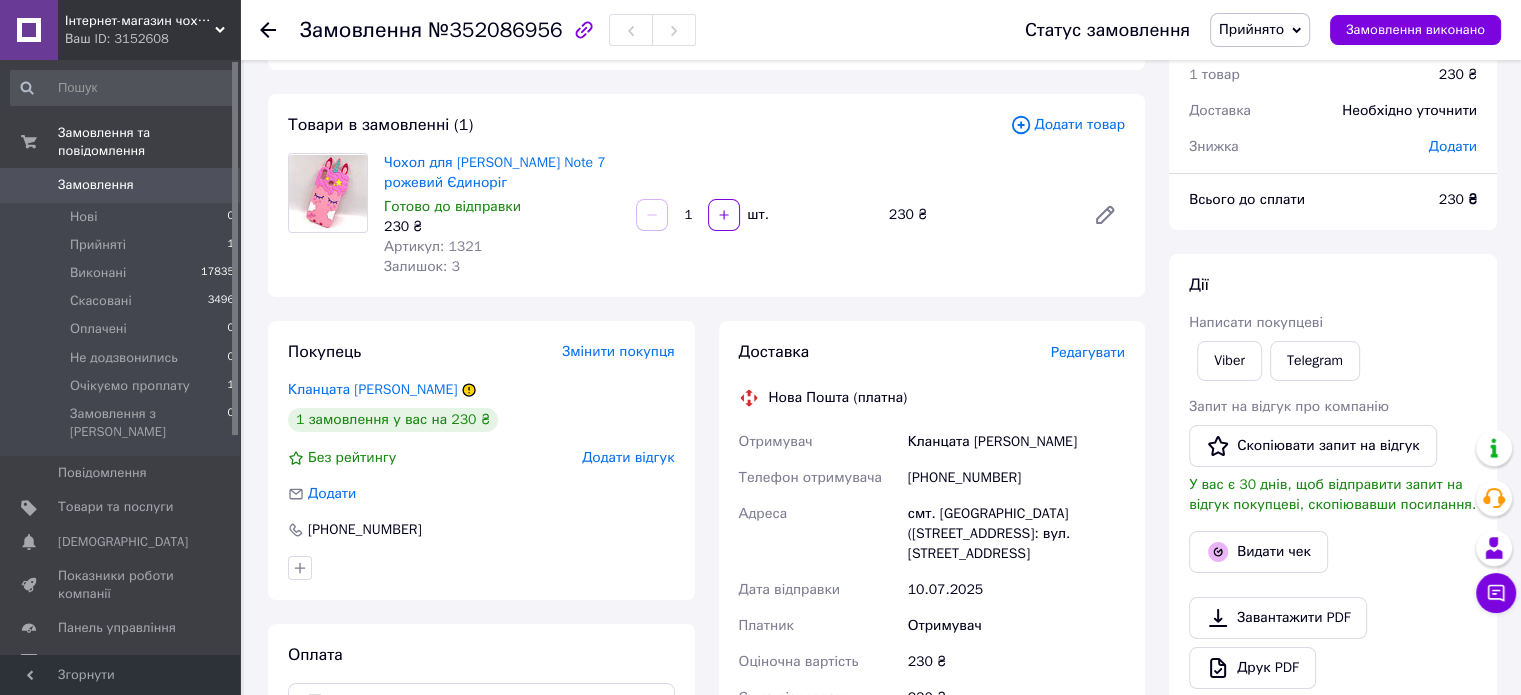 scroll, scrollTop: 200, scrollLeft: 0, axis: vertical 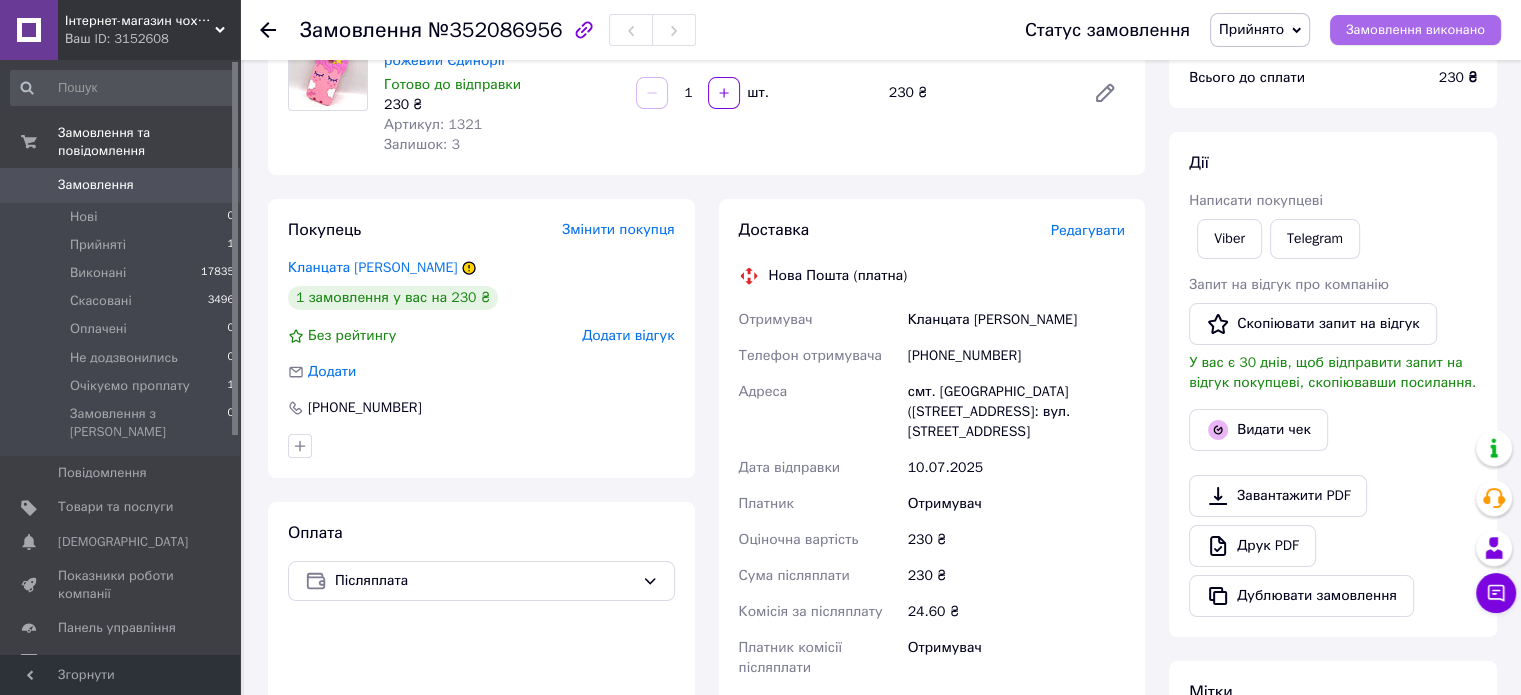 click on "Замовлення виконано" at bounding box center [1415, 30] 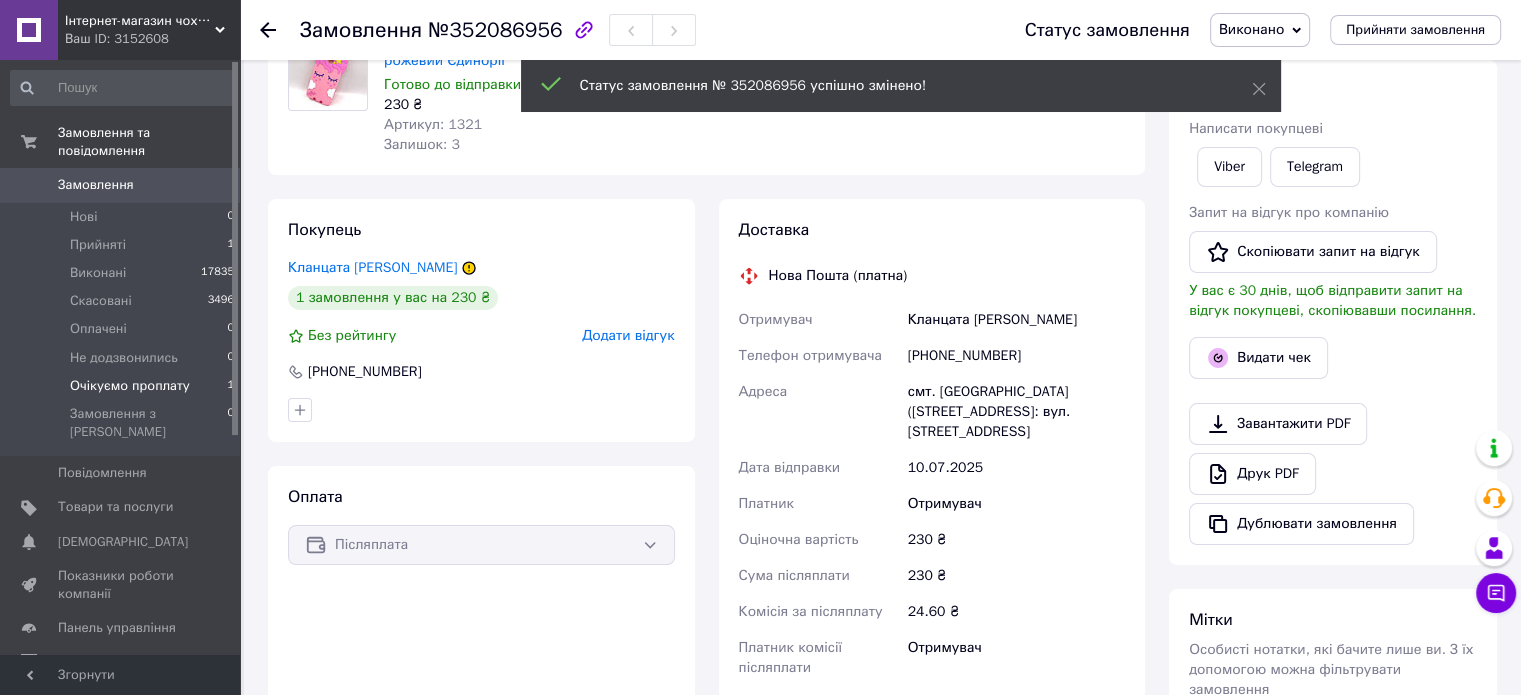click on "Очікуємо проплату" at bounding box center (130, 386) 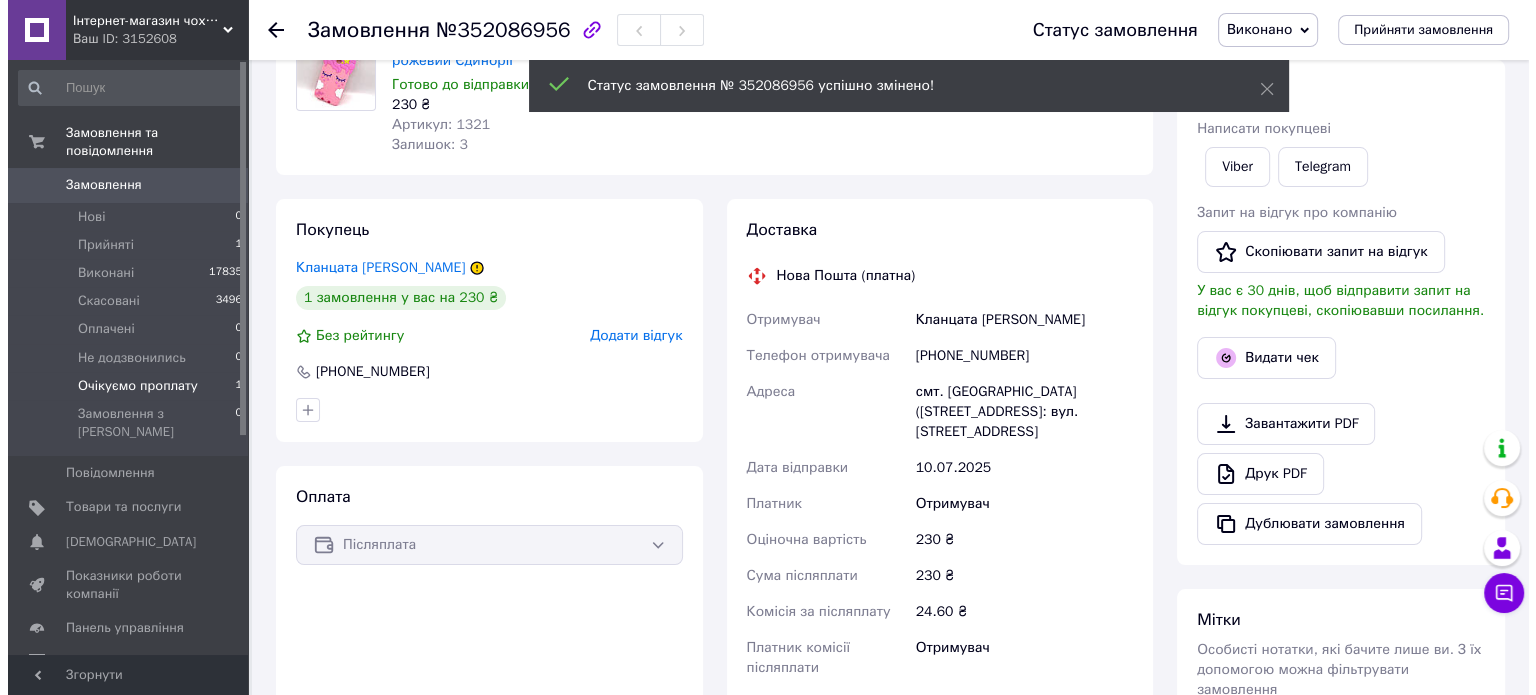 scroll, scrollTop: 0, scrollLeft: 0, axis: both 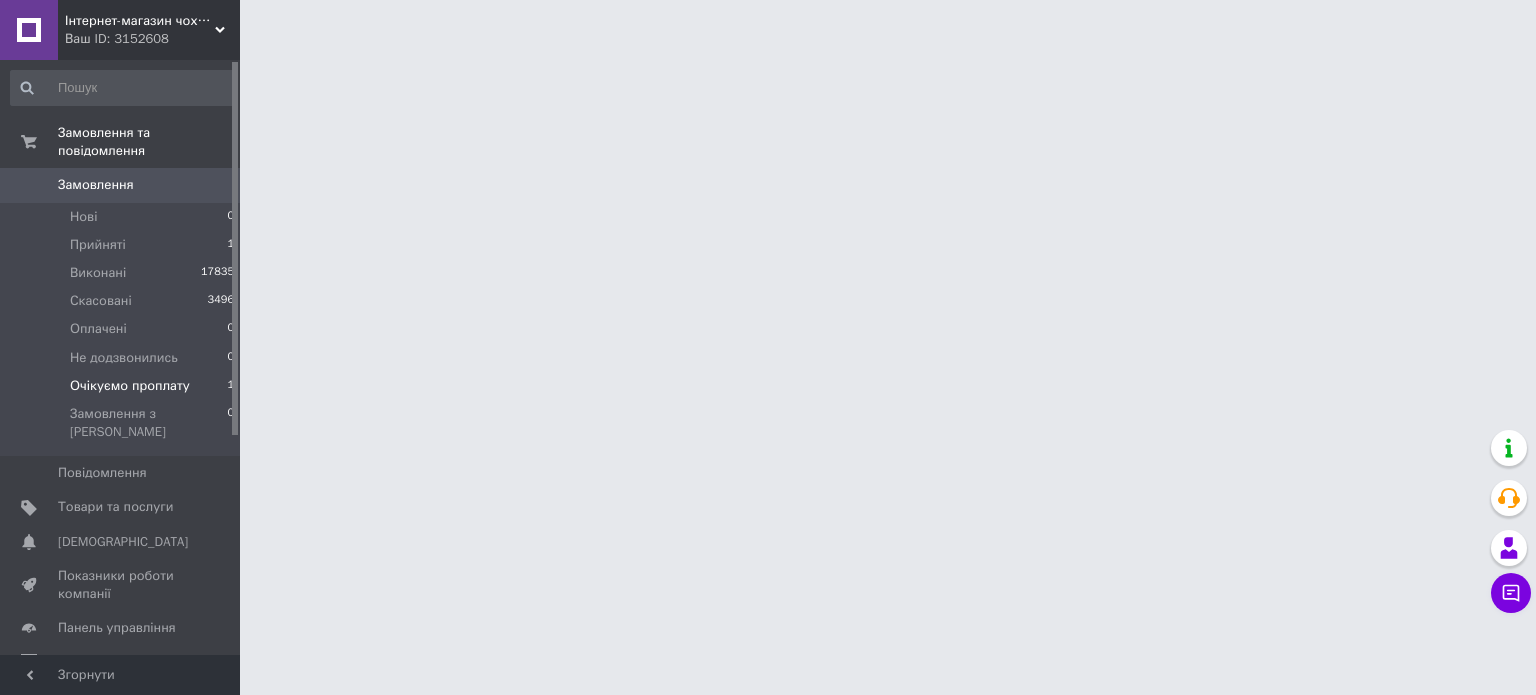 click on "Очікуємо проплату" at bounding box center [130, 386] 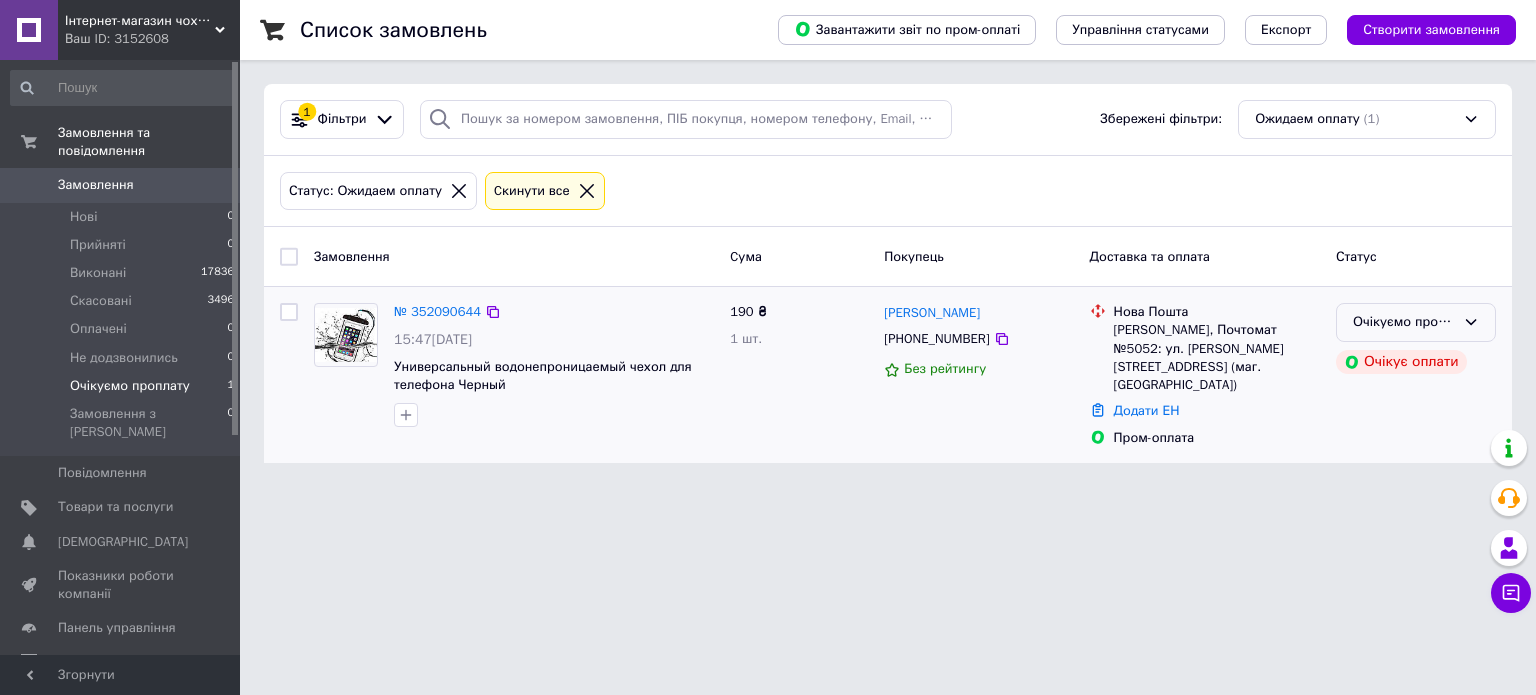 click 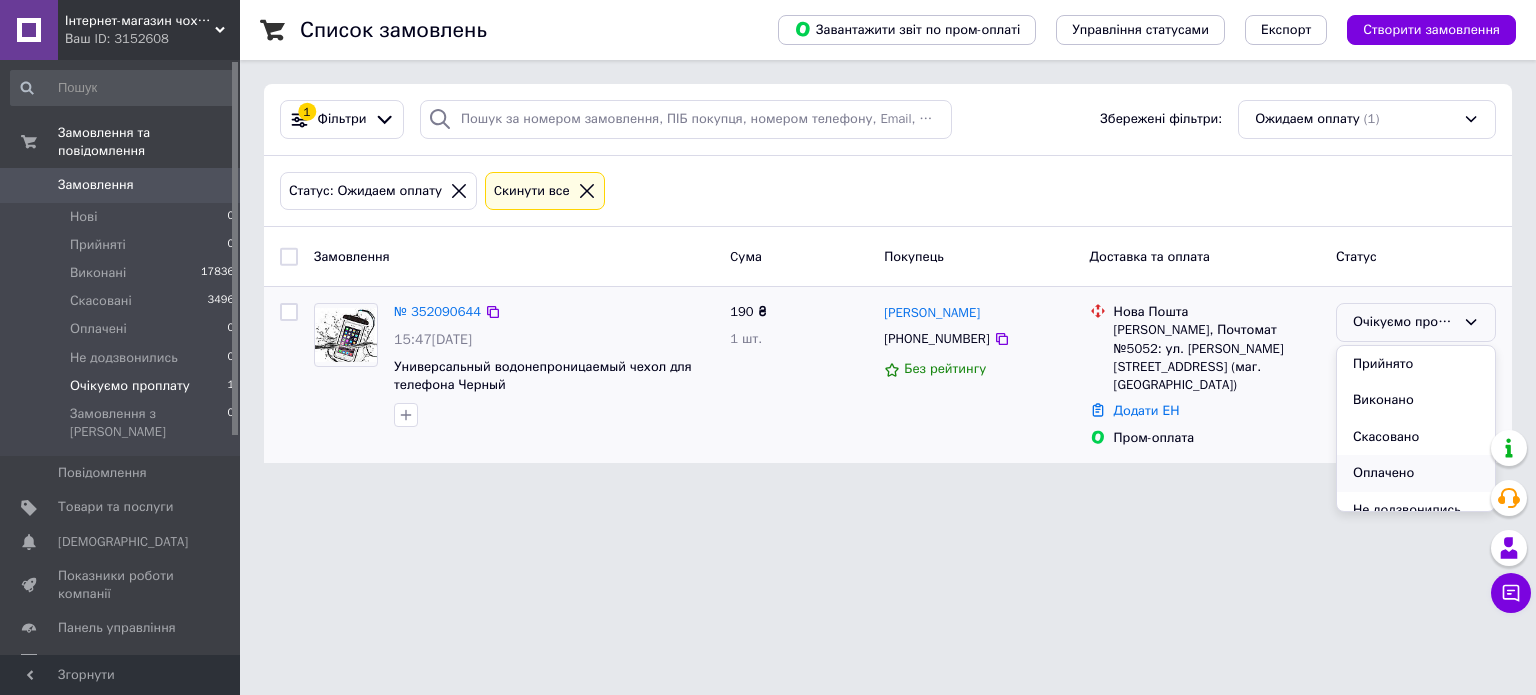 click on "Оплачено" at bounding box center [1416, 473] 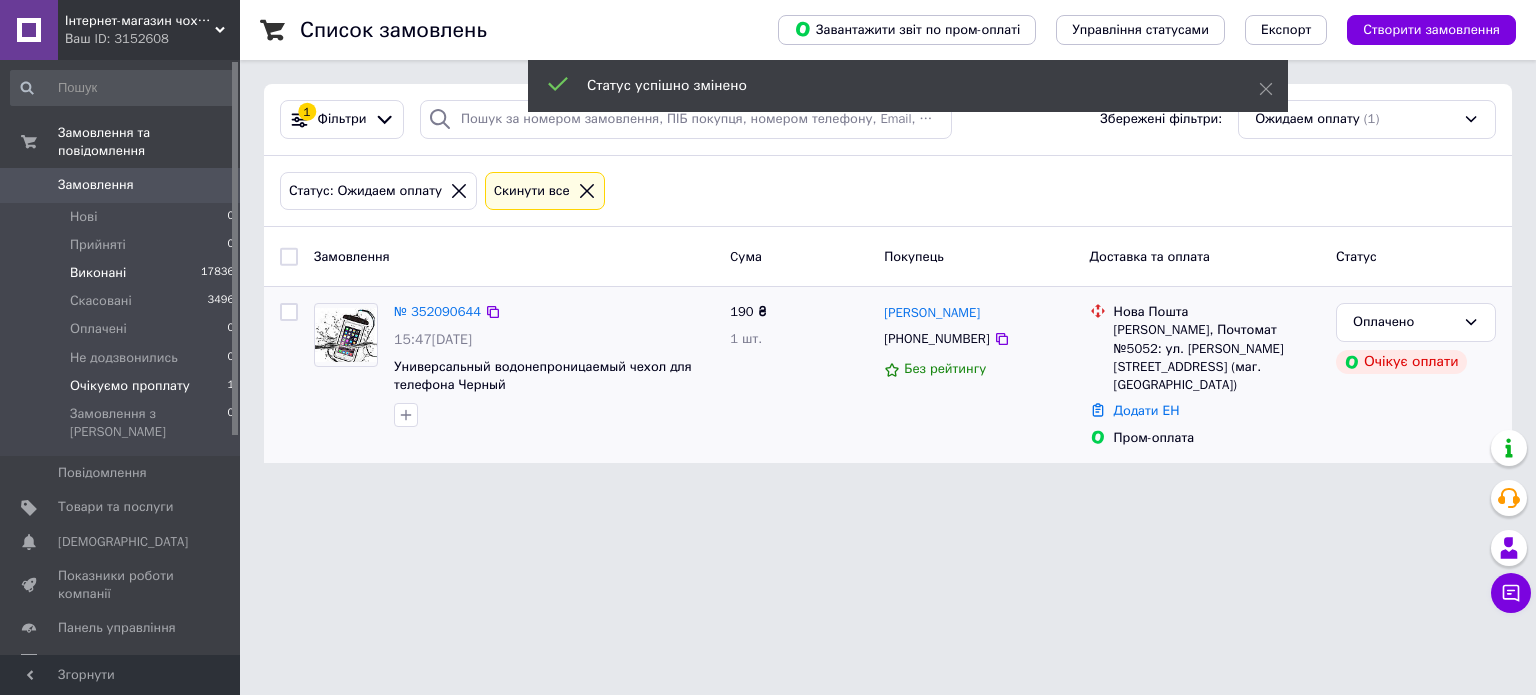 click on "Виконані" at bounding box center [98, 273] 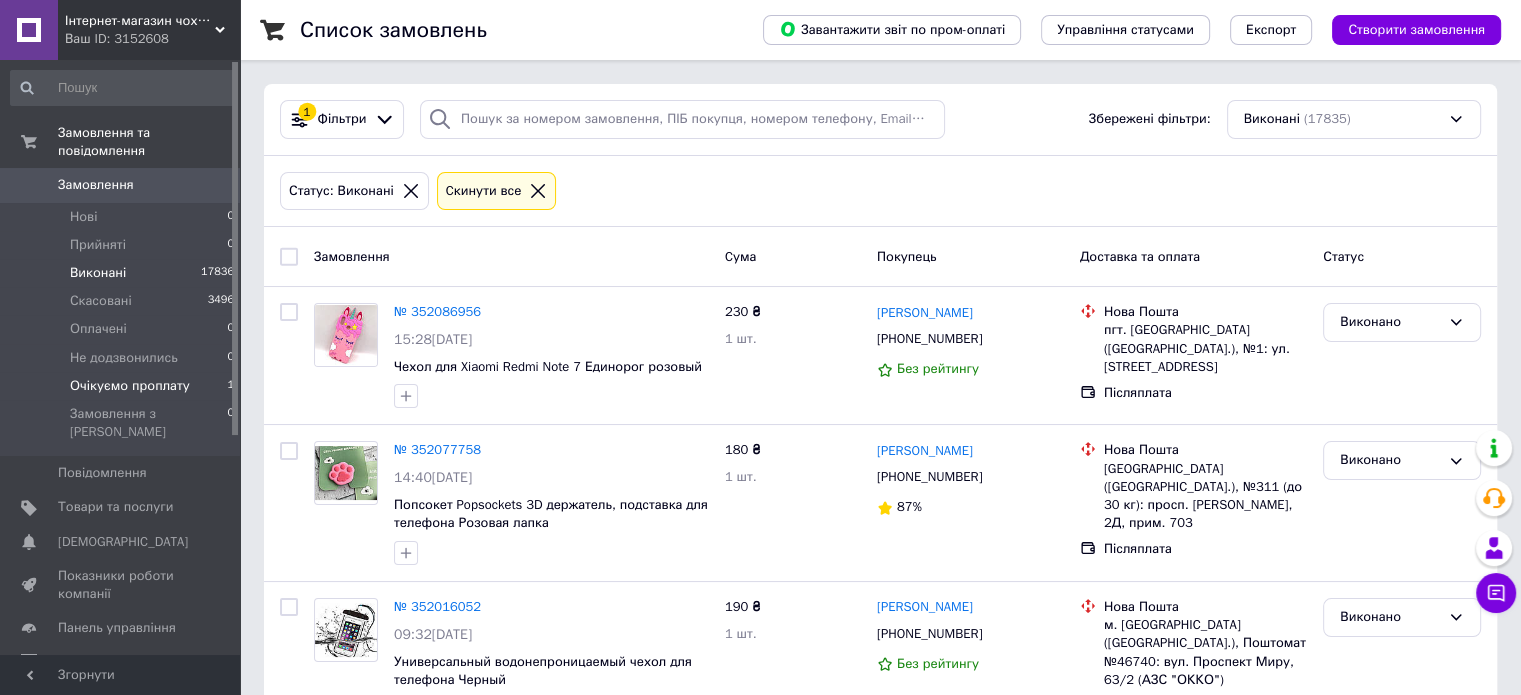 click on "Очікуємо проплату" at bounding box center [130, 386] 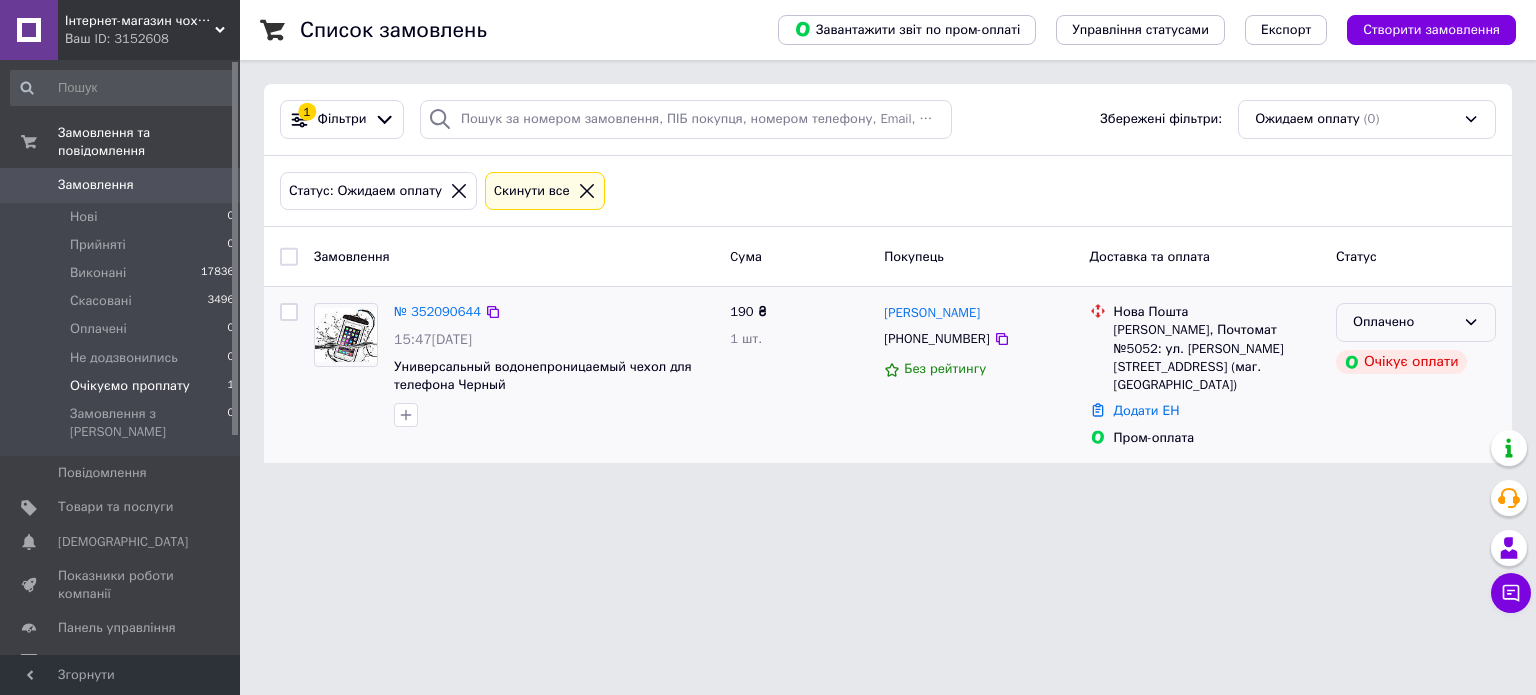 drag, startPoint x: 1480, startPoint y: 319, endPoint x: 1464, endPoint y: 333, distance: 21.260292 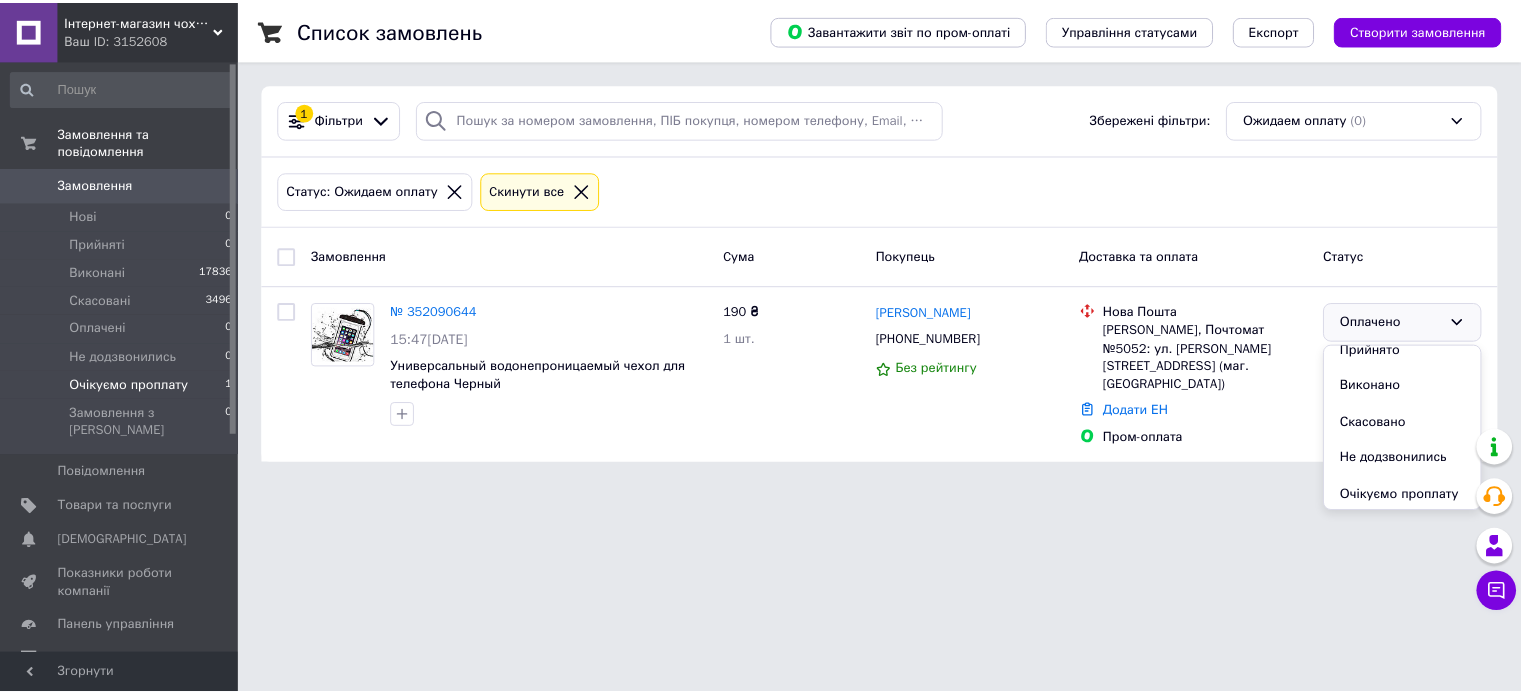 scroll, scrollTop: 17, scrollLeft: 0, axis: vertical 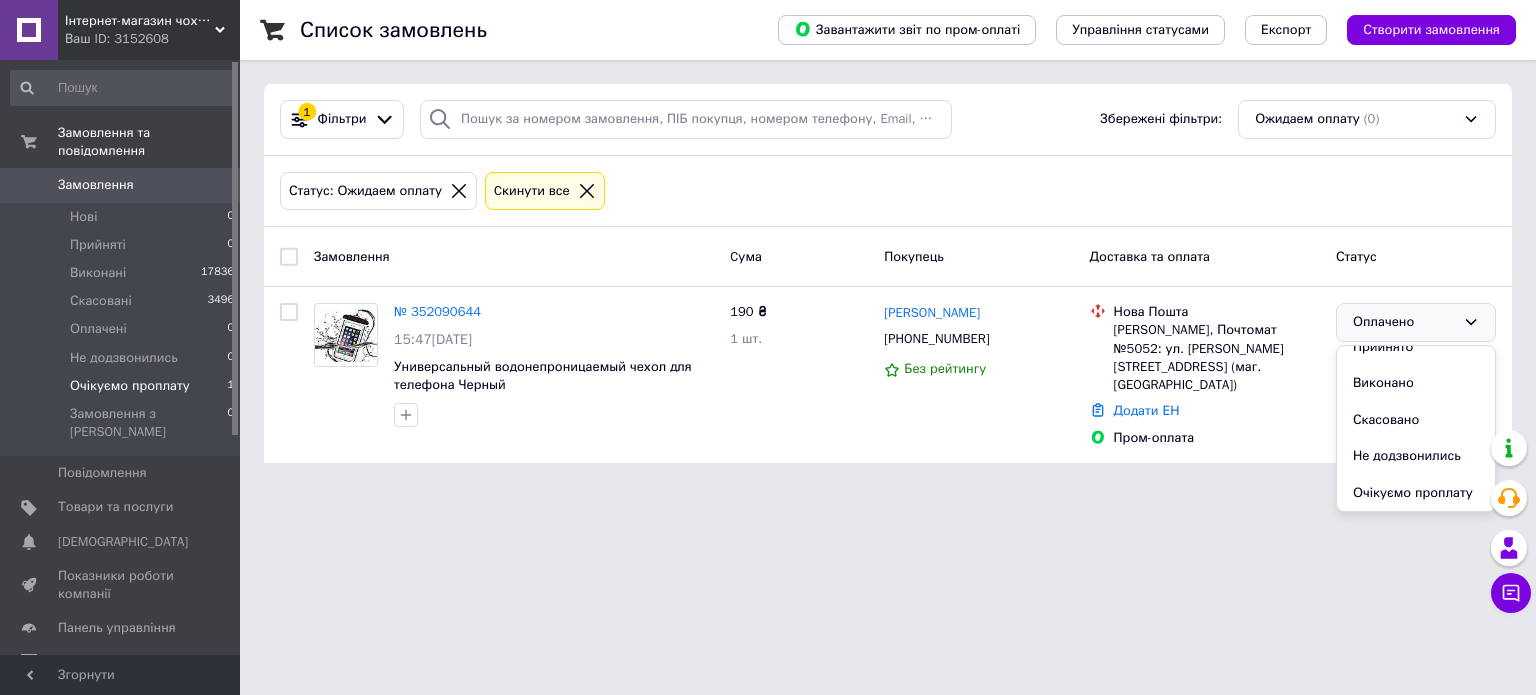 click on "Інтернет-магазин чохлів та аксесуарів для смартфонів El-gadget Ваш ID: 3152608 Сайт Інтернет-магазин чохлів та аксесуар... Кабінет покупця Перевірити стан системи Сторінка на порталі Довідка Вийти Замовлення та повідомлення Замовлення 0 Нові 0 Прийняті 0 Виконані 17836 Скасовані 3496 Оплачені 0 Не додзвонились 0 Очікуємо проплату 1 Замовлення з Розетки 0 Повідомлення 0 Товари та послуги Сповіщення 0 0 Показники роботи компанії Панель управління Відгуки Покупатели Каталог ProSale Аналітика Інструменти веб-майстра та SEO   1" at bounding box center (768, 243) 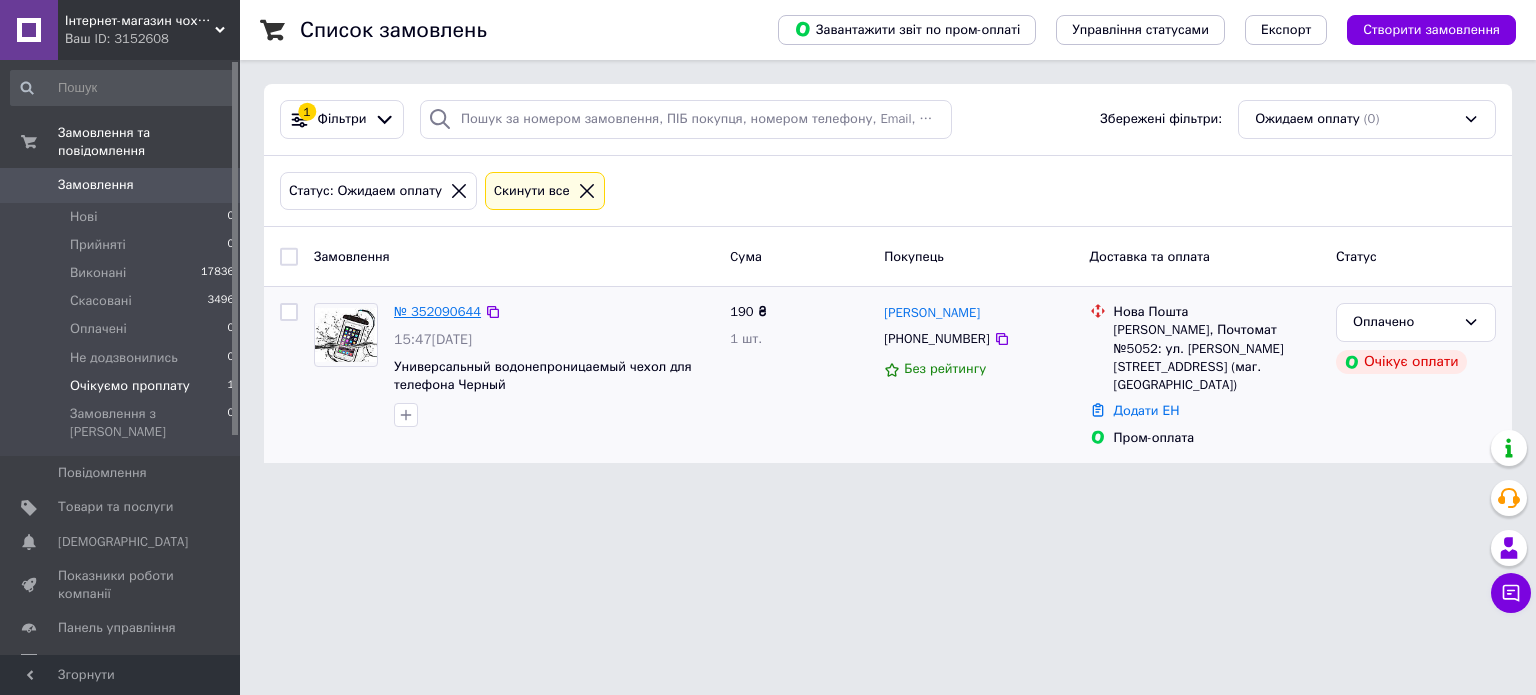 click on "№ 352090644" at bounding box center [437, 311] 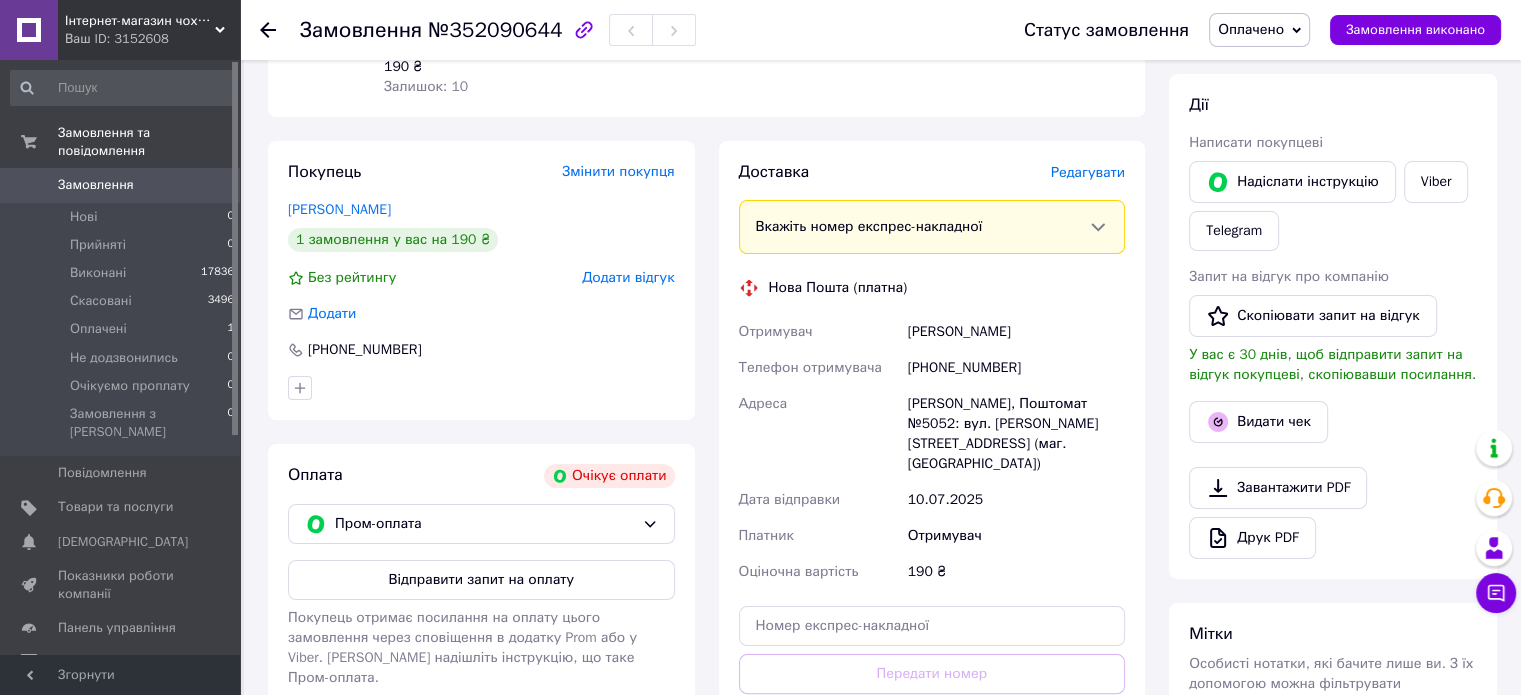 scroll, scrollTop: 300, scrollLeft: 0, axis: vertical 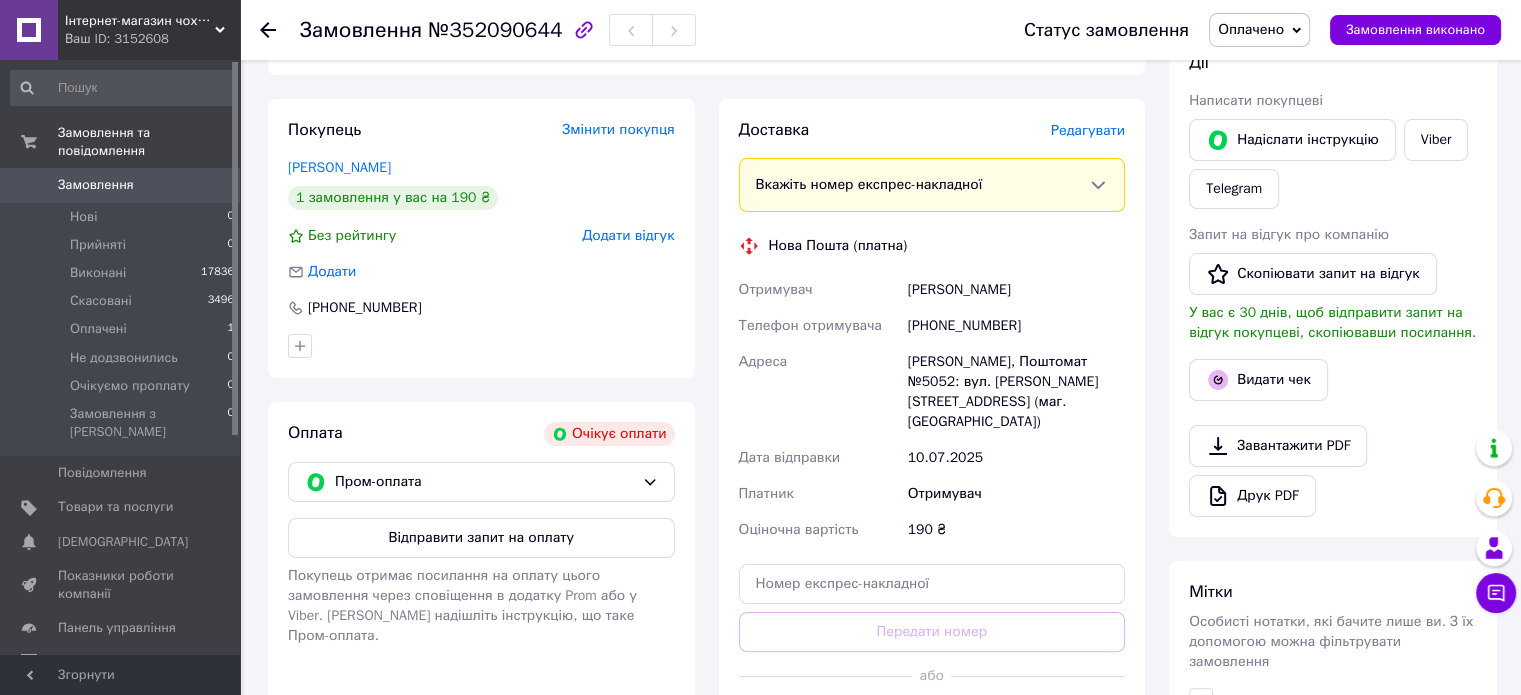 click on "Оплата Очікує оплати Пром-оплата Відправити запит на оплату Покупець отримає посилання на оплату цього замовлення через сповіщення в додатку Prom або у Viber. [PERSON_NAME] надішліть інструкцію, що таке Пром-оплата." at bounding box center [481, 581] 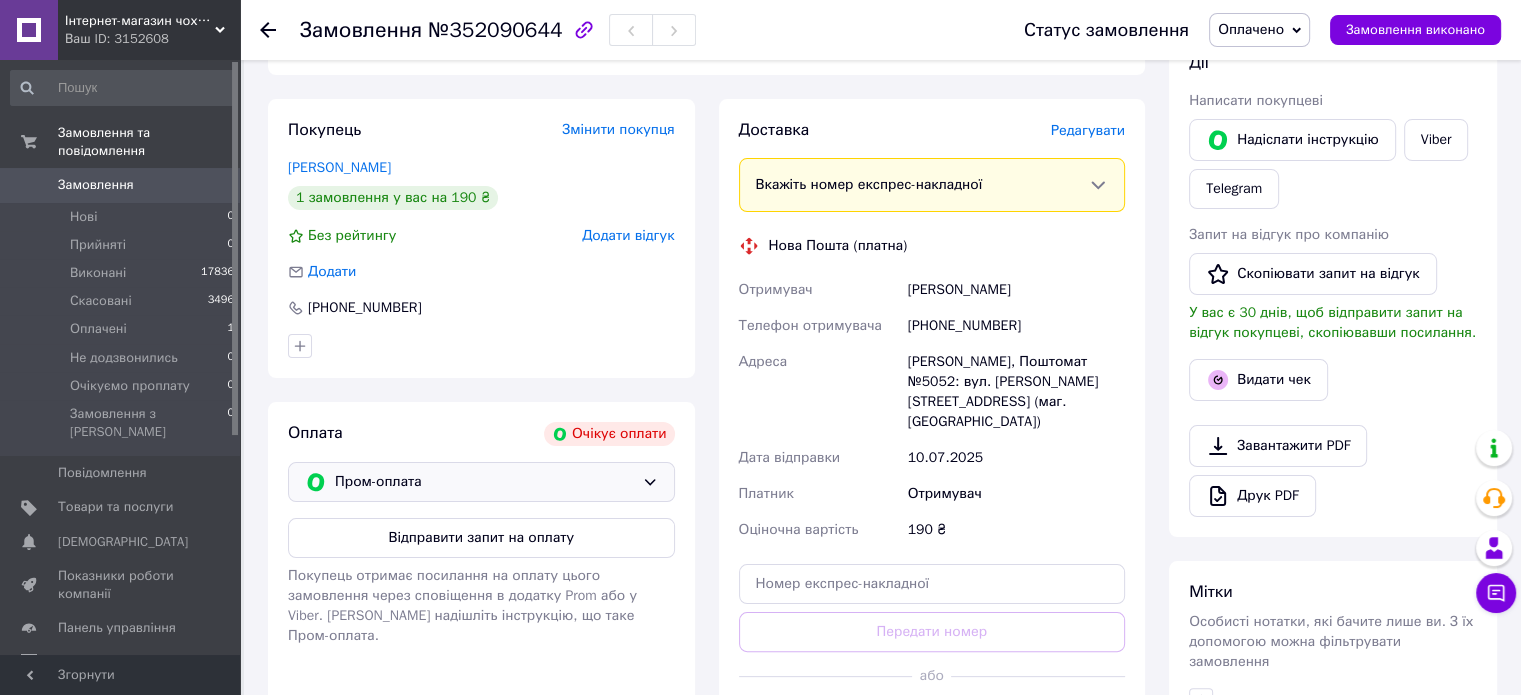 click on "Пром-оплата" at bounding box center (484, 482) 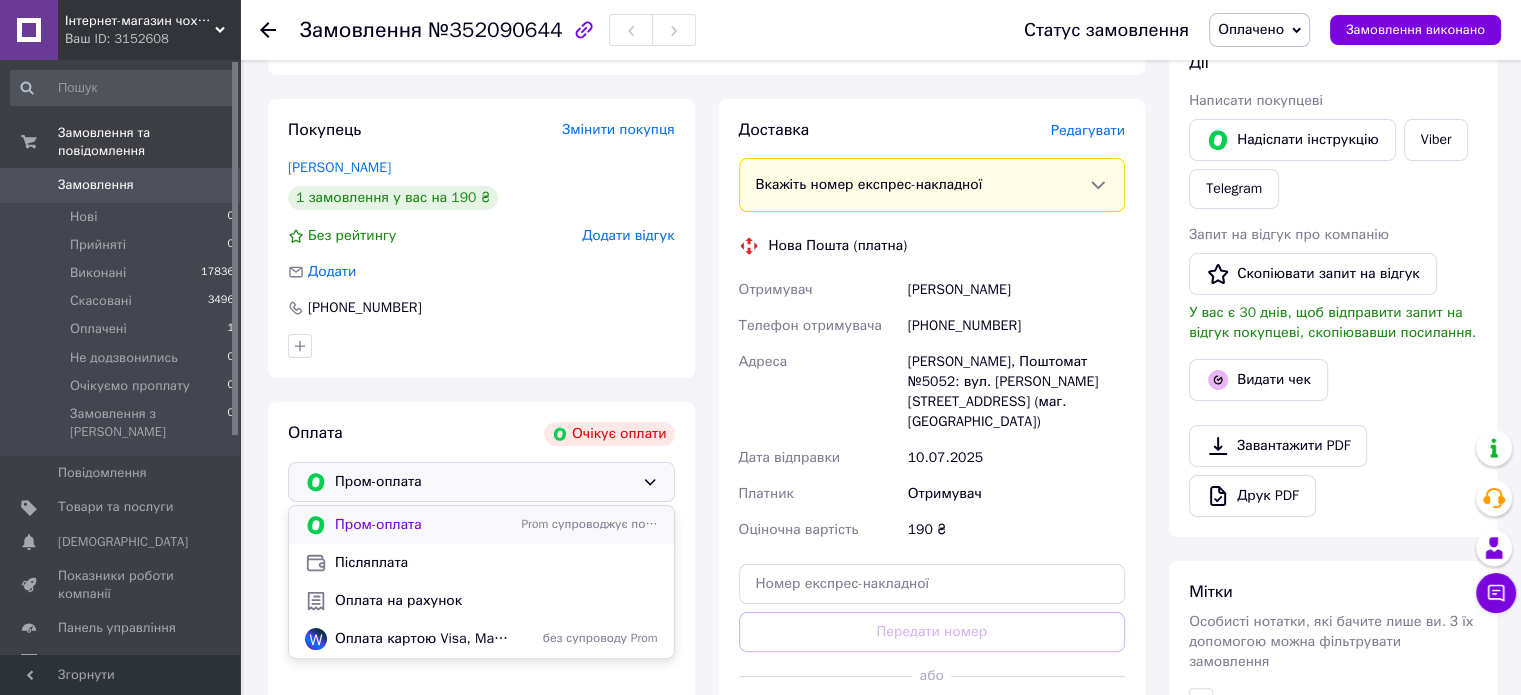 scroll, scrollTop: 400, scrollLeft: 0, axis: vertical 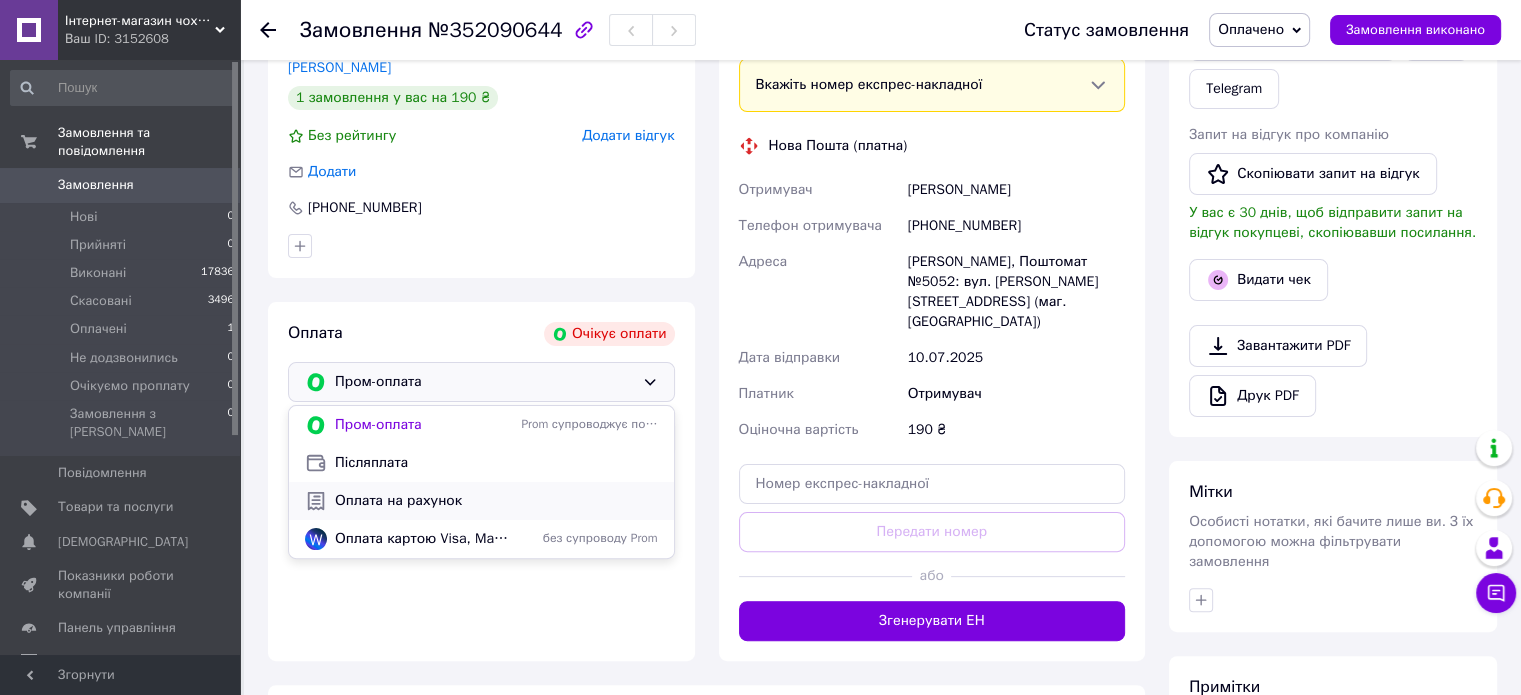 click on "Оплата на рахунок" at bounding box center [496, 501] 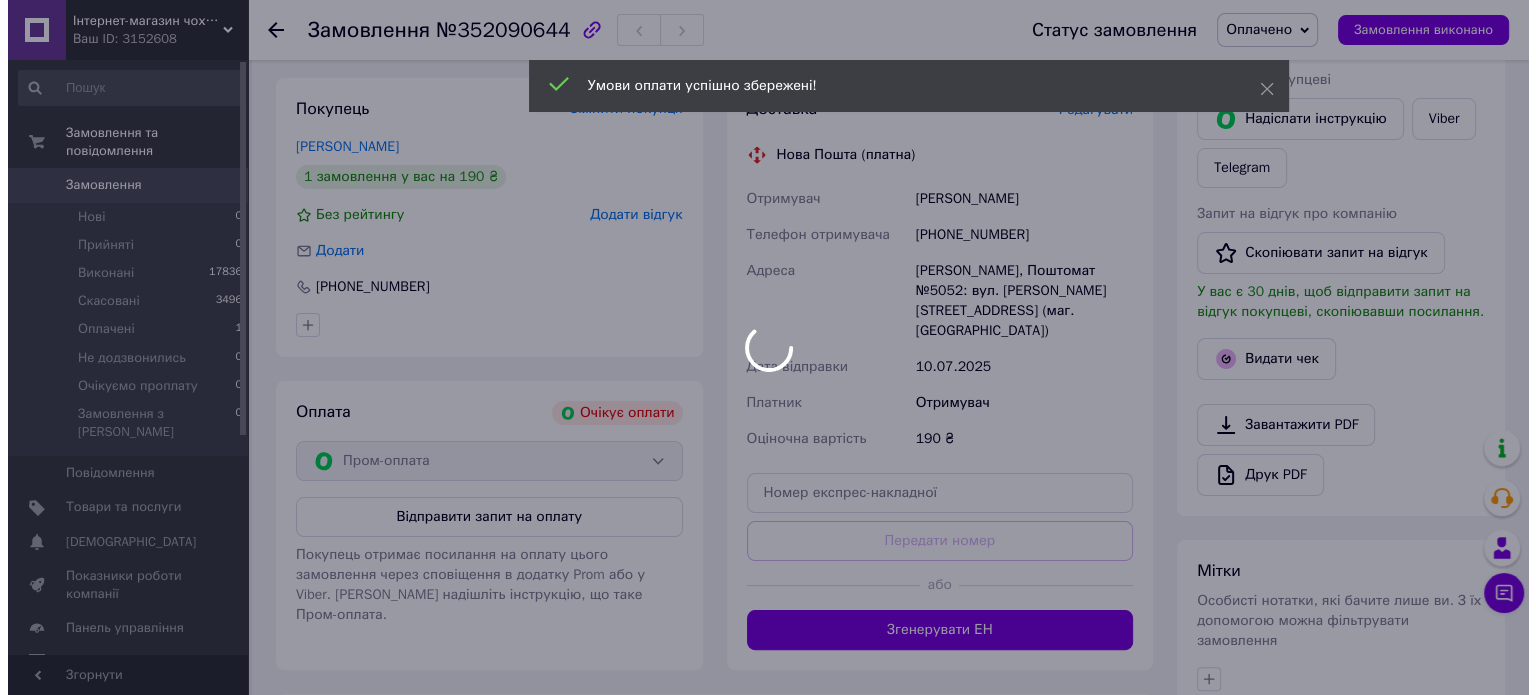 scroll, scrollTop: 200, scrollLeft: 0, axis: vertical 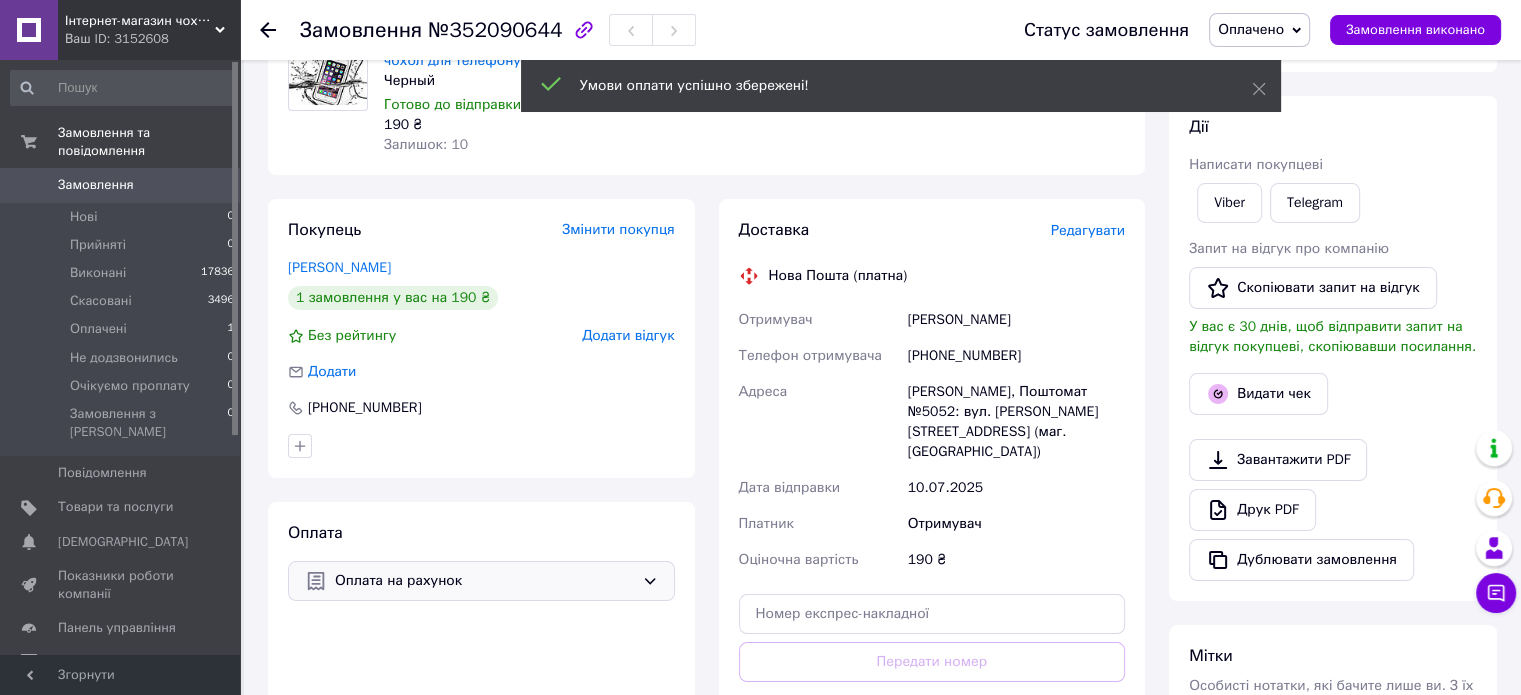 click on "Редагувати" at bounding box center (1088, 230) 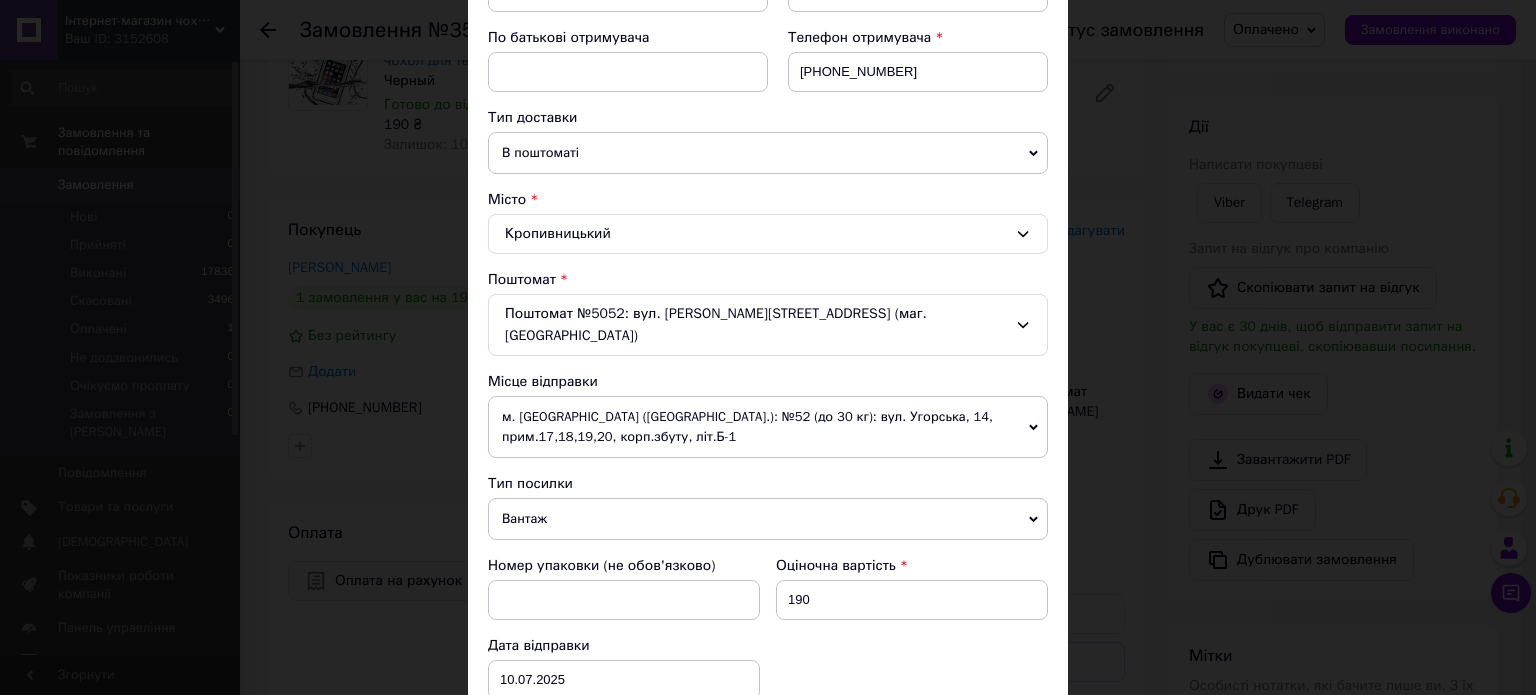 scroll, scrollTop: 400, scrollLeft: 0, axis: vertical 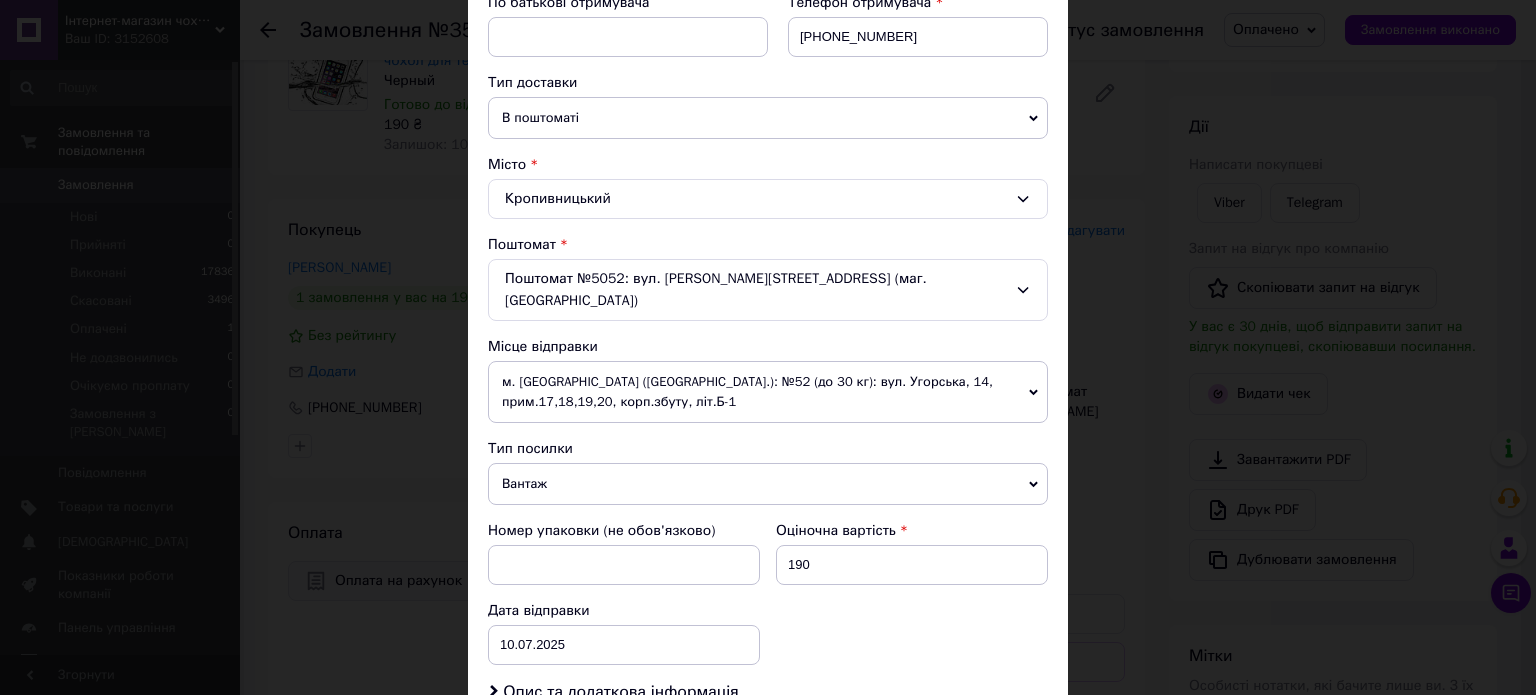 click on "м. [GEOGRAPHIC_DATA] ([GEOGRAPHIC_DATA].): №52 (до 30 кг): вул. Угорська, 14, прим.17,18,19,20, корп.збуту, літ.Б-1" at bounding box center [768, 392] 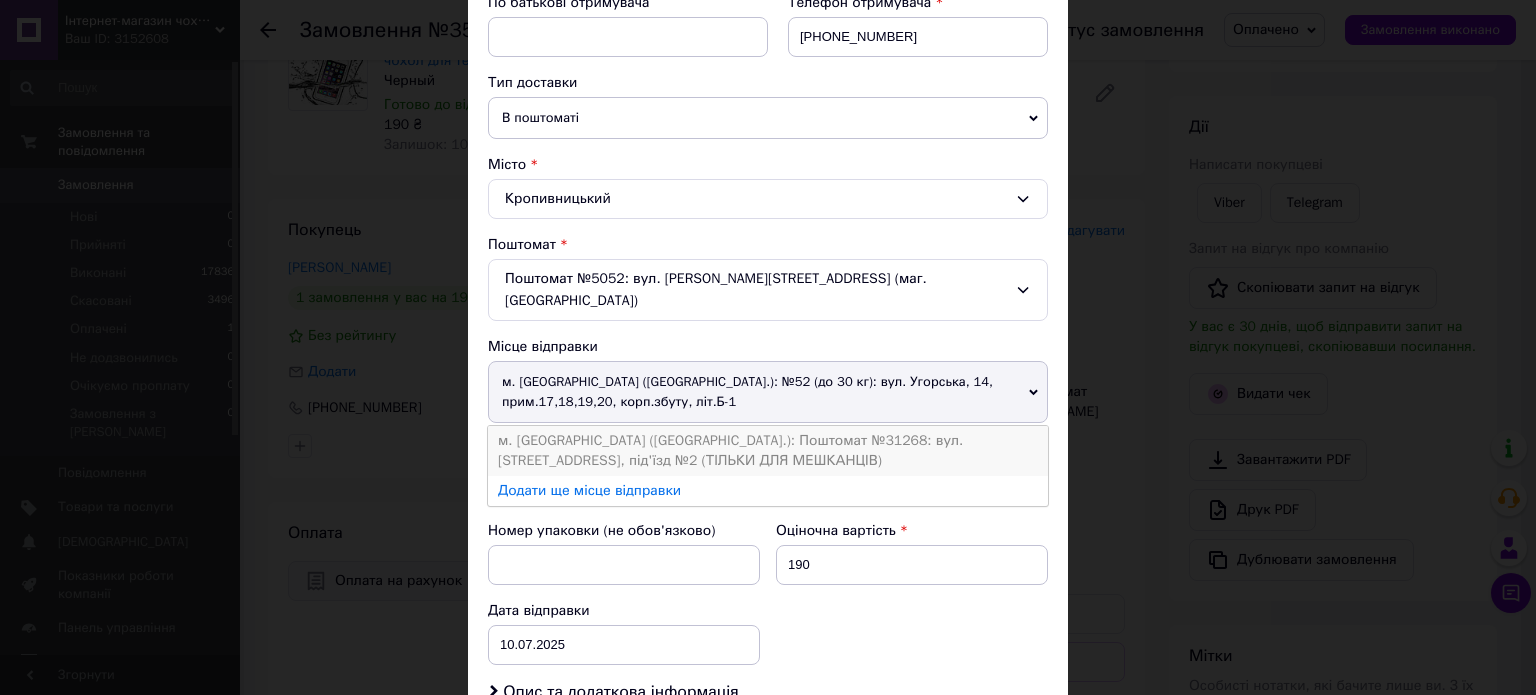 click on "м. [GEOGRAPHIC_DATA] ([GEOGRAPHIC_DATA].): Поштомат №31268: вул. [STREET_ADDRESS], під'їзд №2 (ТІЛЬКИ ДЛЯ МЕШКАНЦІВ)" at bounding box center (768, 451) 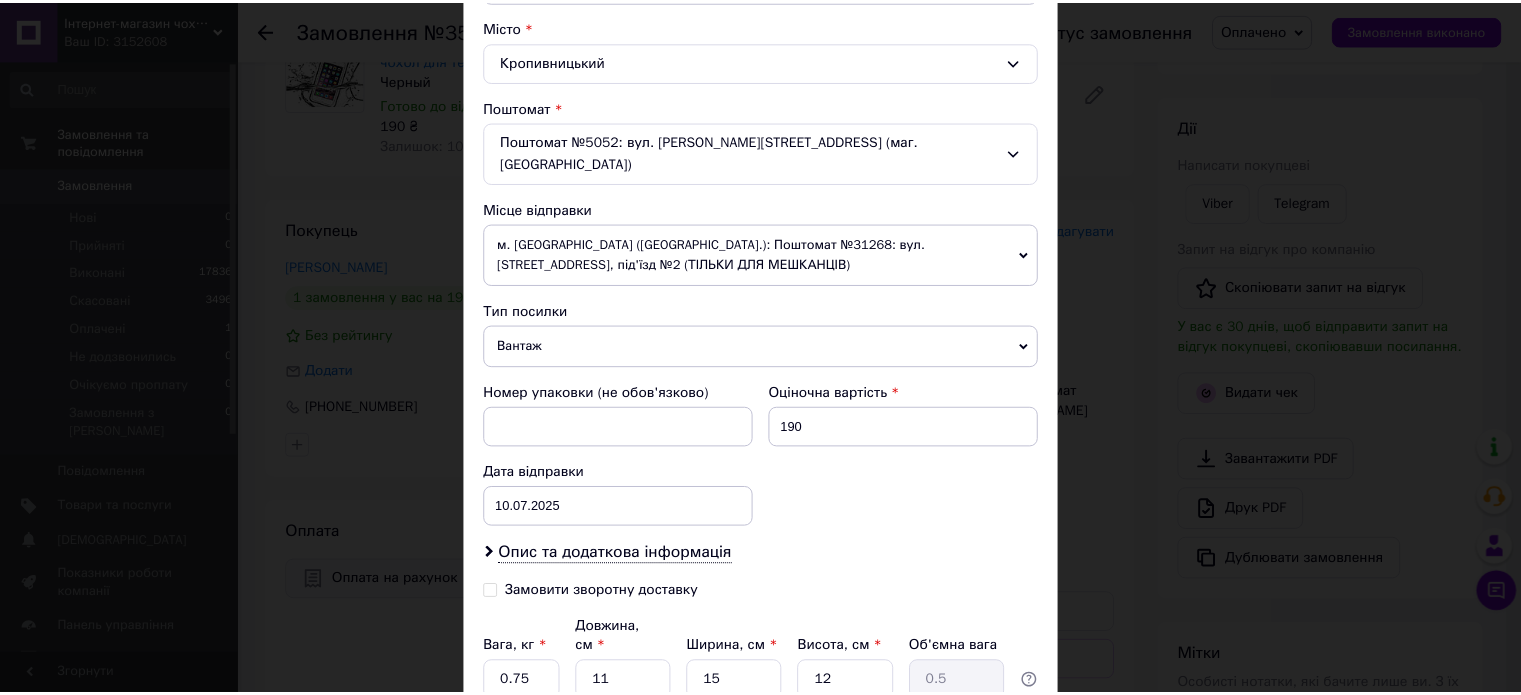 scroll, scrollTop: 683, scrollLeft: 0, axis: vertical 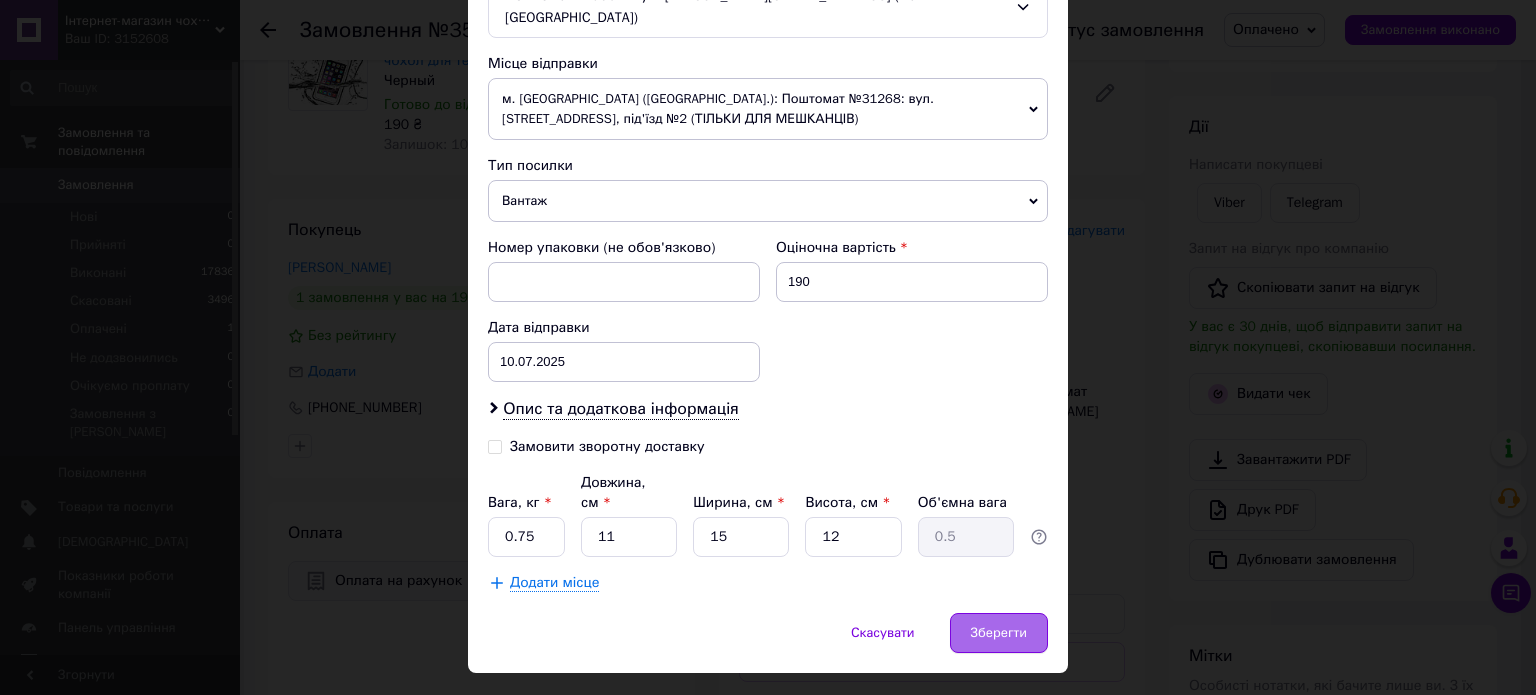 click on "Зберегти" at bounding box center [999, 633] 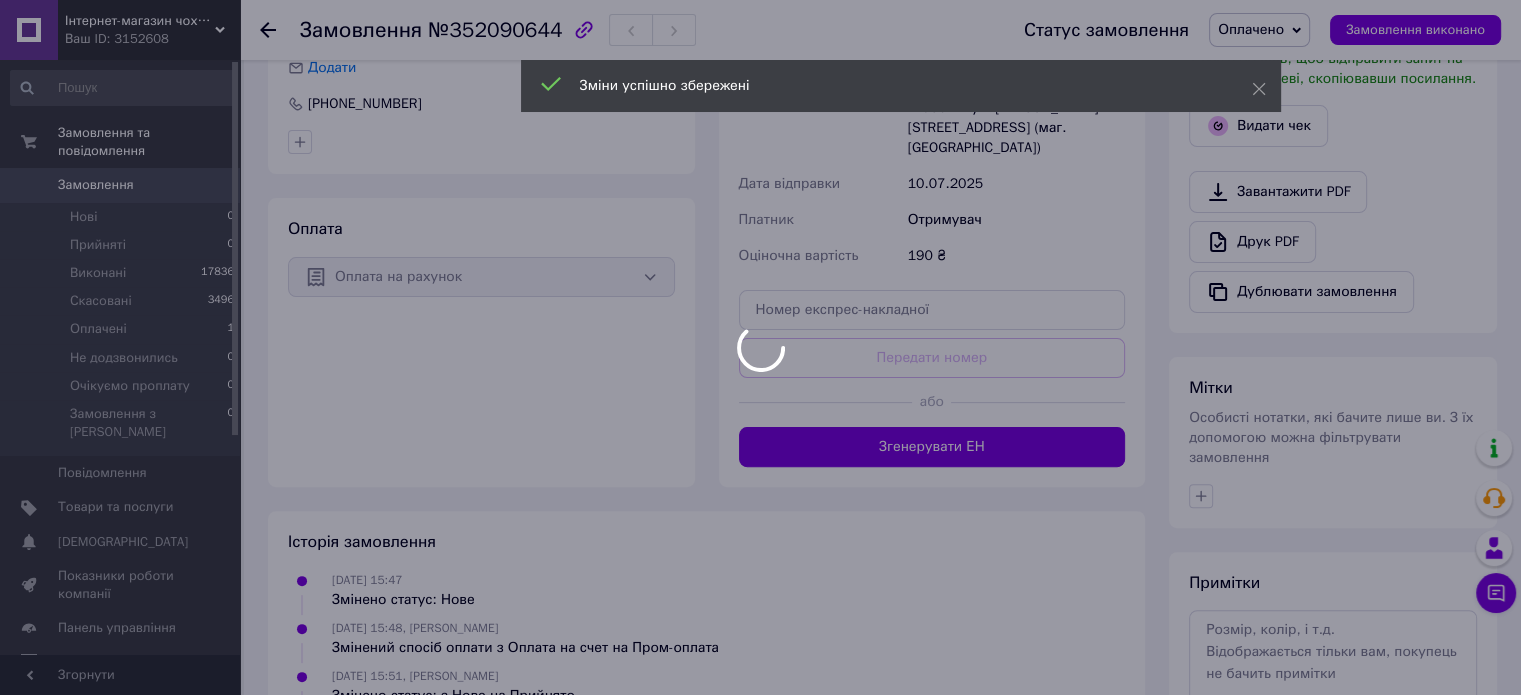 scroll, scrollTop: 600, scrollLeft: 0, axis: vertical 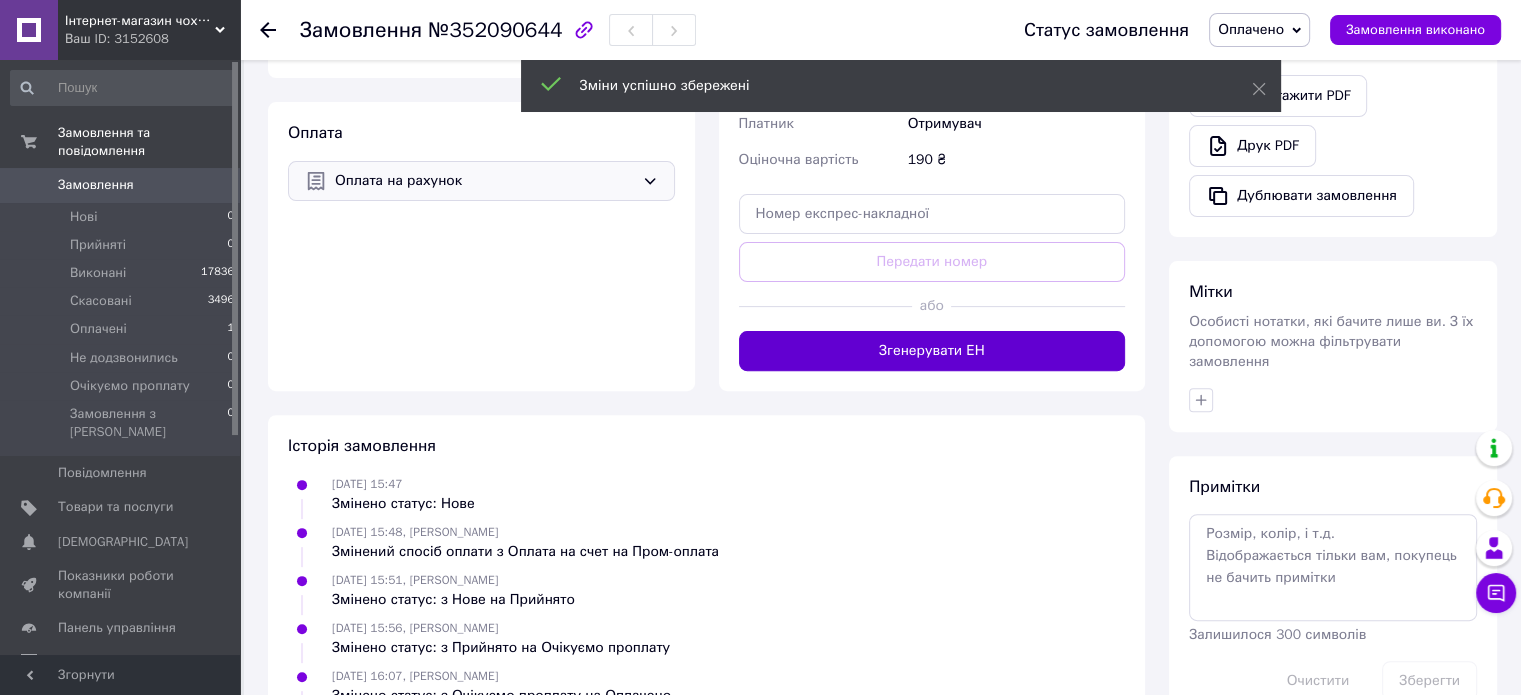 click on "Згенерувати ЕН" at bounding box center (932, 351) 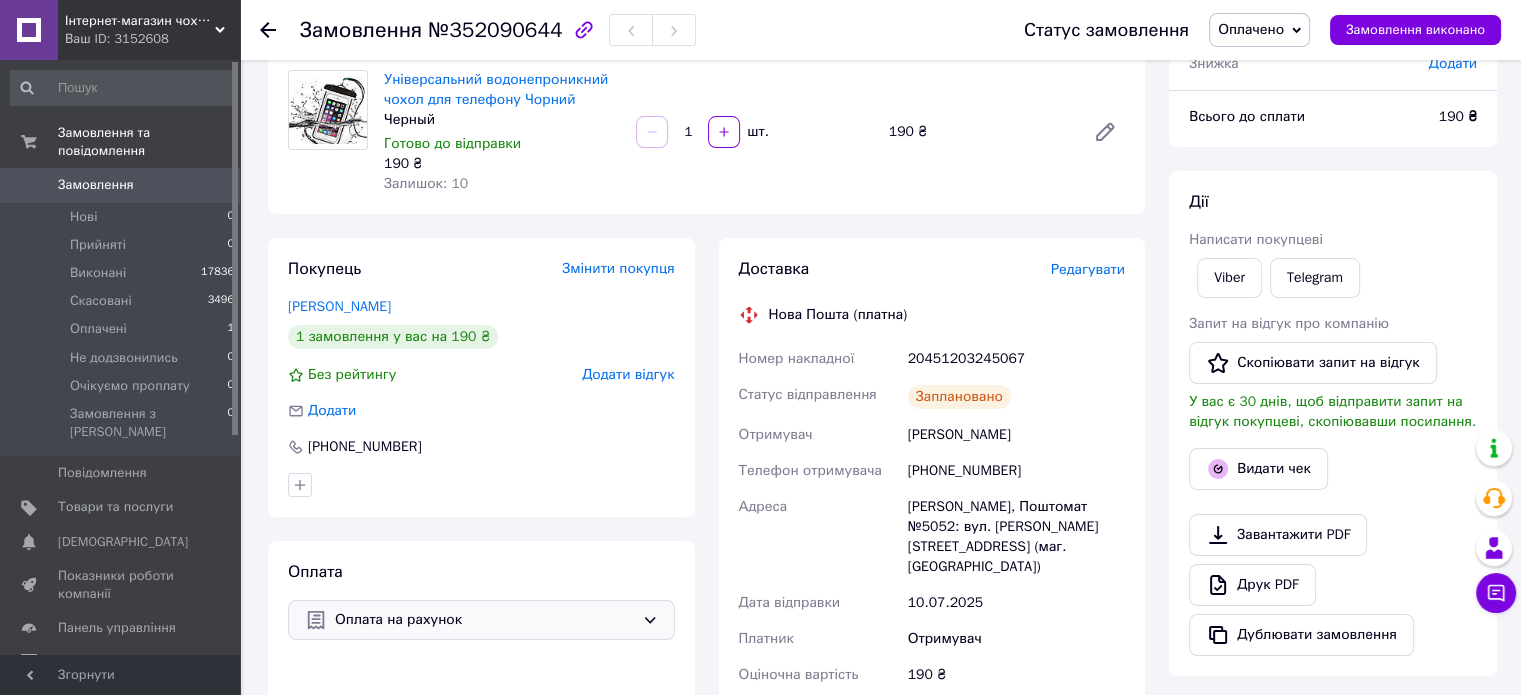 scroll, scrollTop: 0, scrollLeft: 0, axis: both 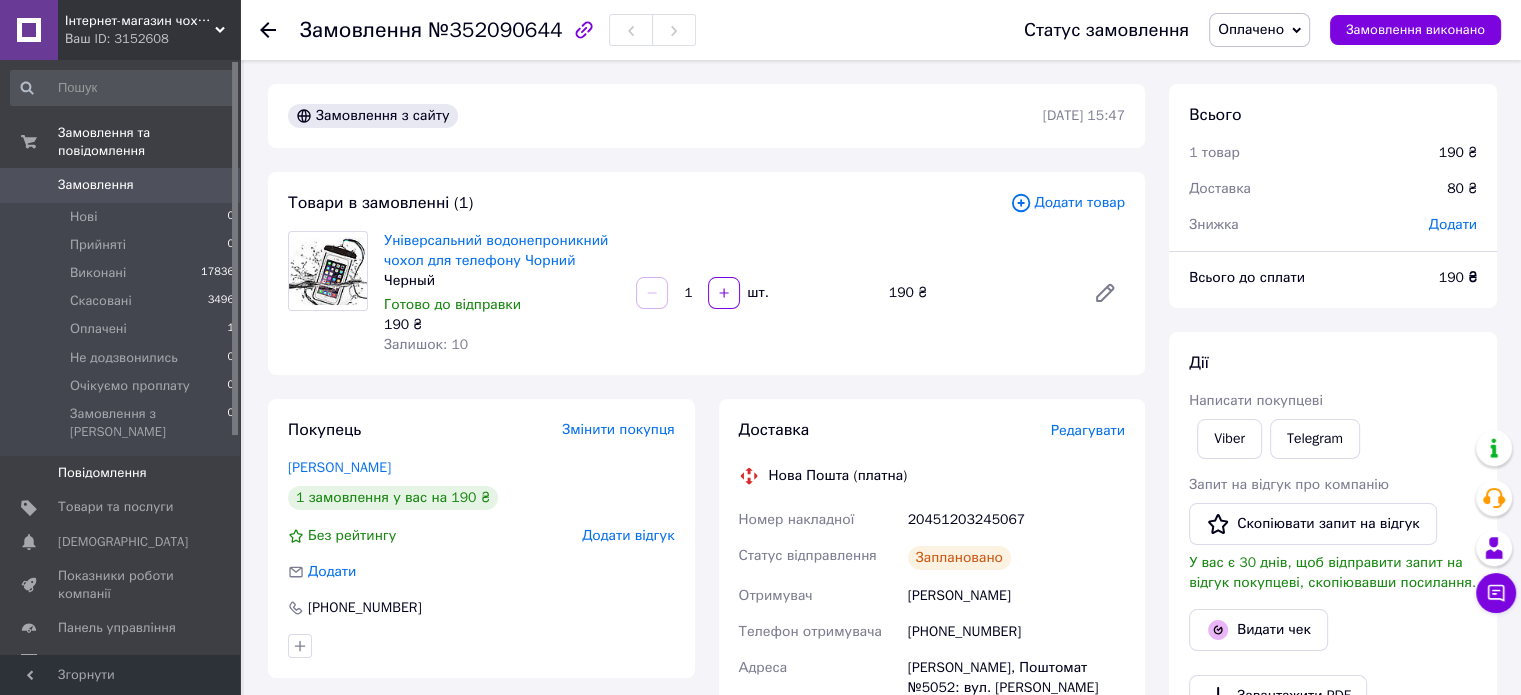 click on "Повідомлення 0" at bounding box center [123, 473] 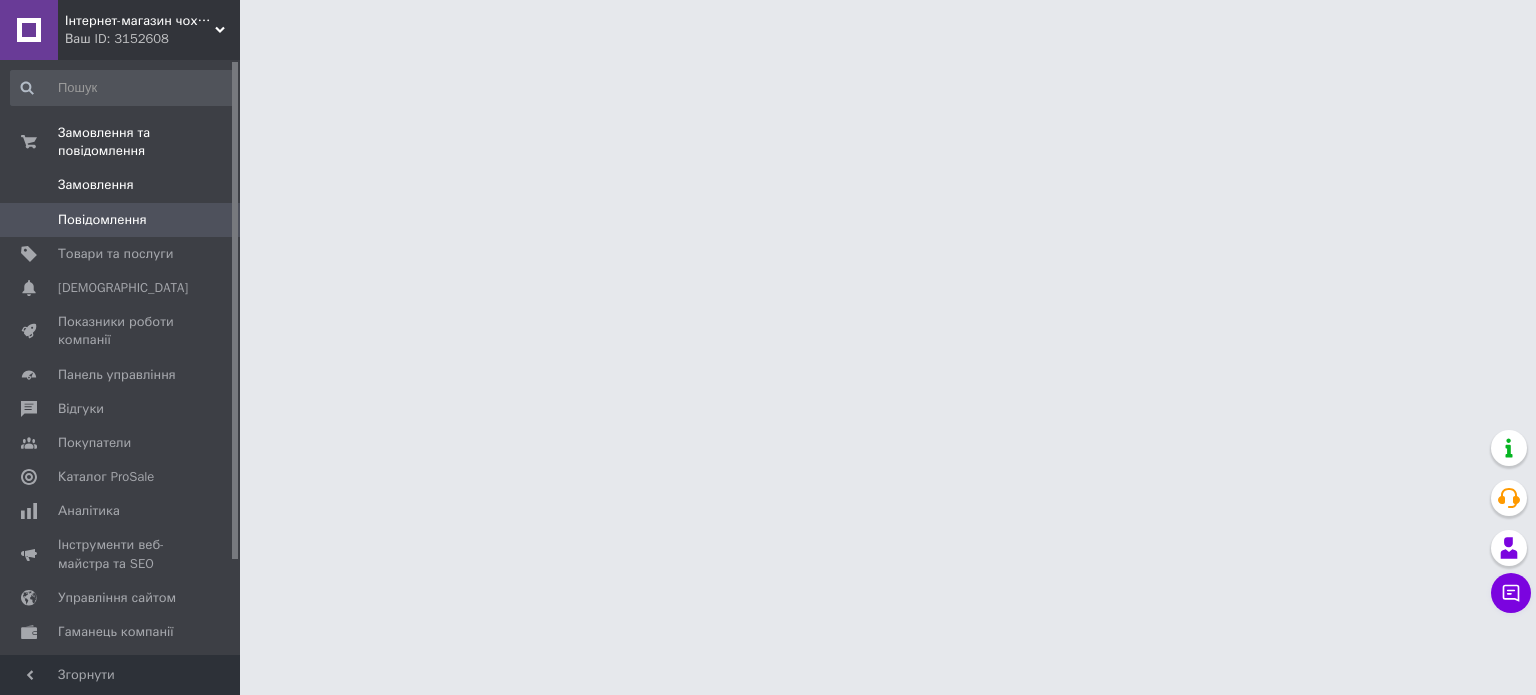 click on "Замовлення" at bounding box center (121, 185) 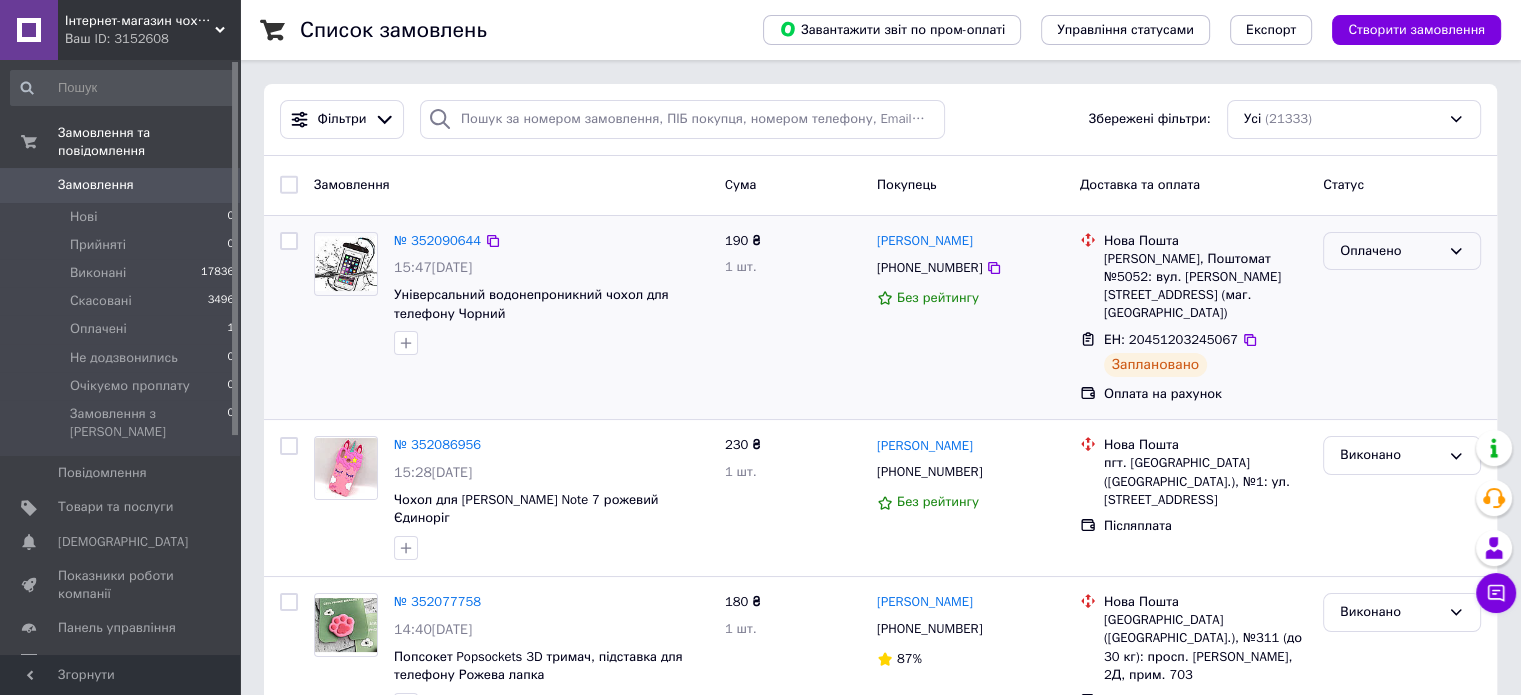 click on "Оплачено" at bounding box center (1390, 251) 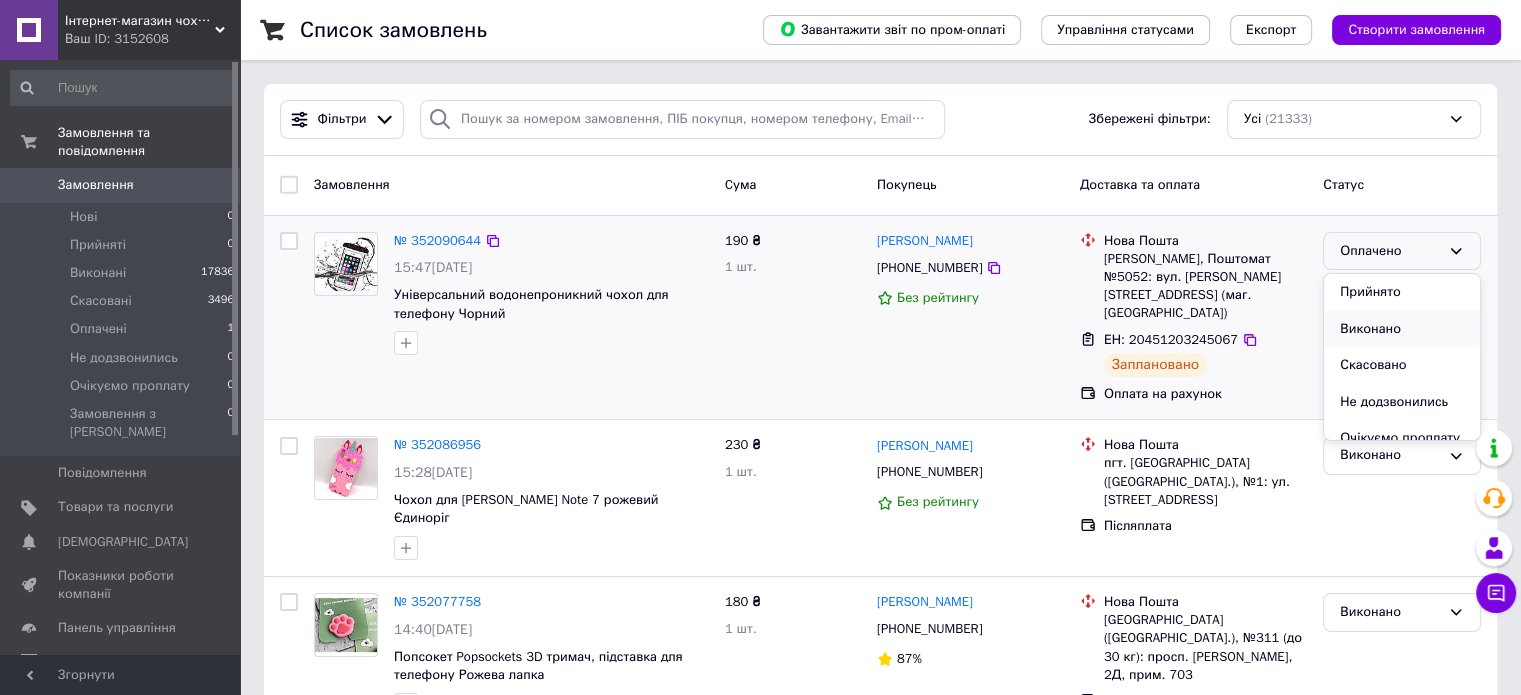 click on "Виконано" at bounding box center (1402, 329) 